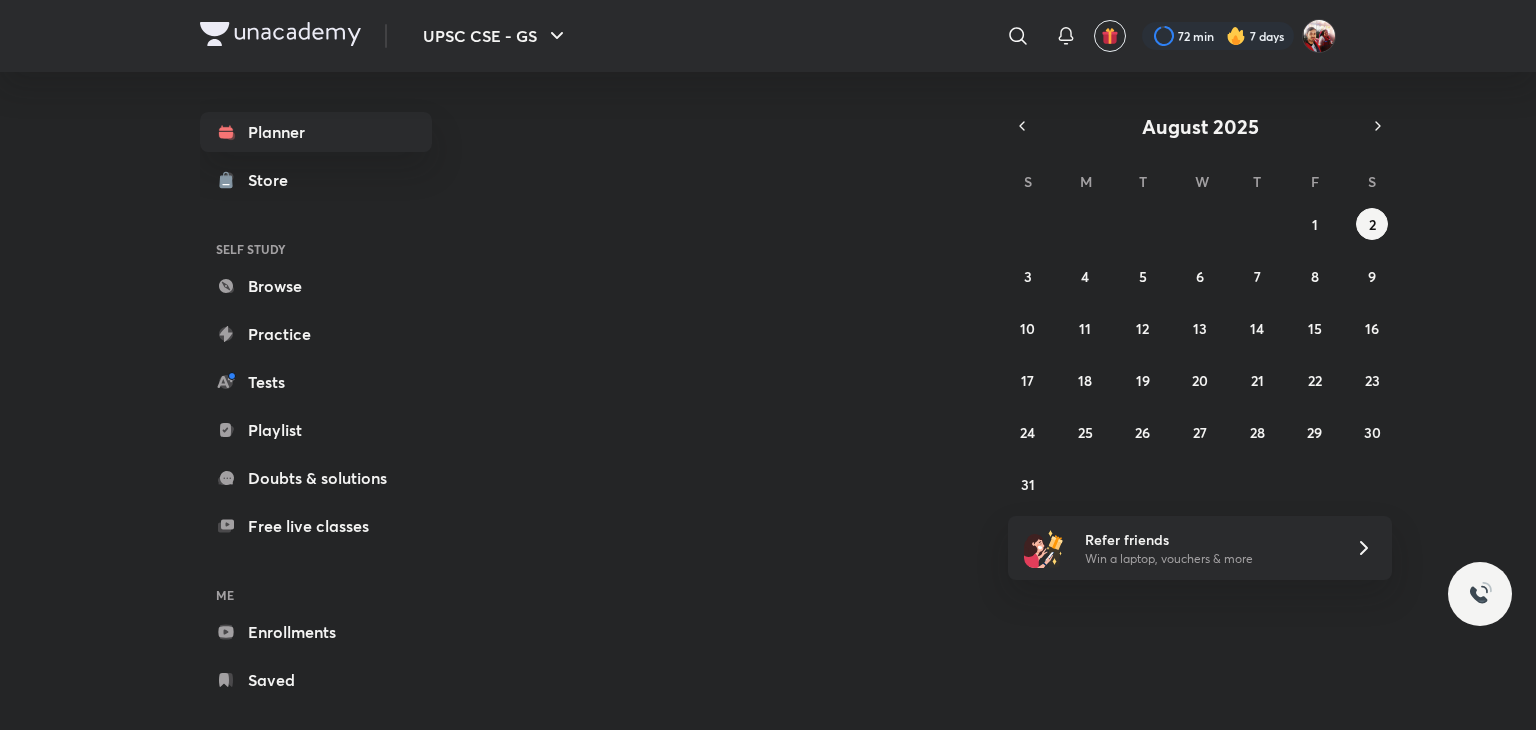 scroll, scrollTop: 0, scrollLeft: 0, axis: both 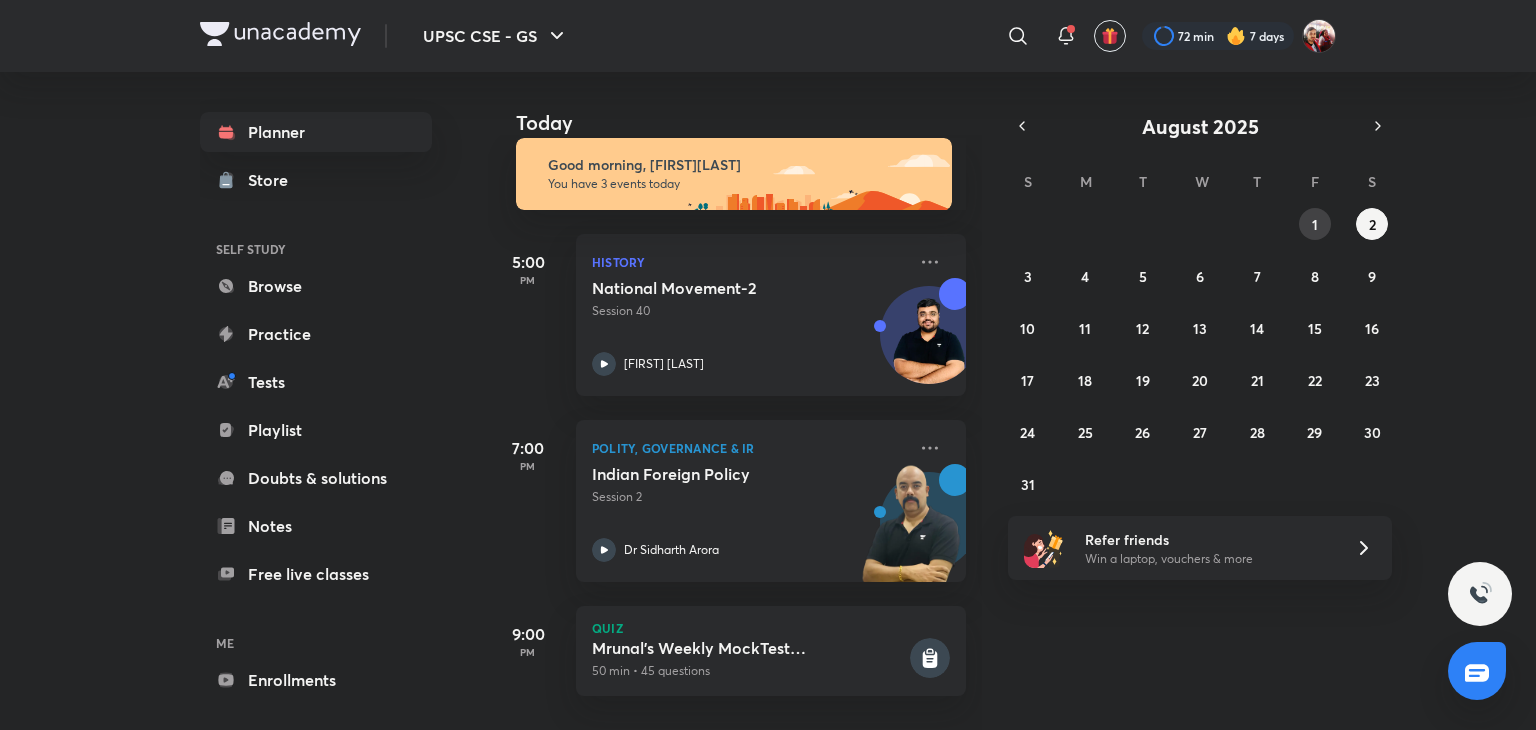 click on "1" at bounding box center (1315, 224) 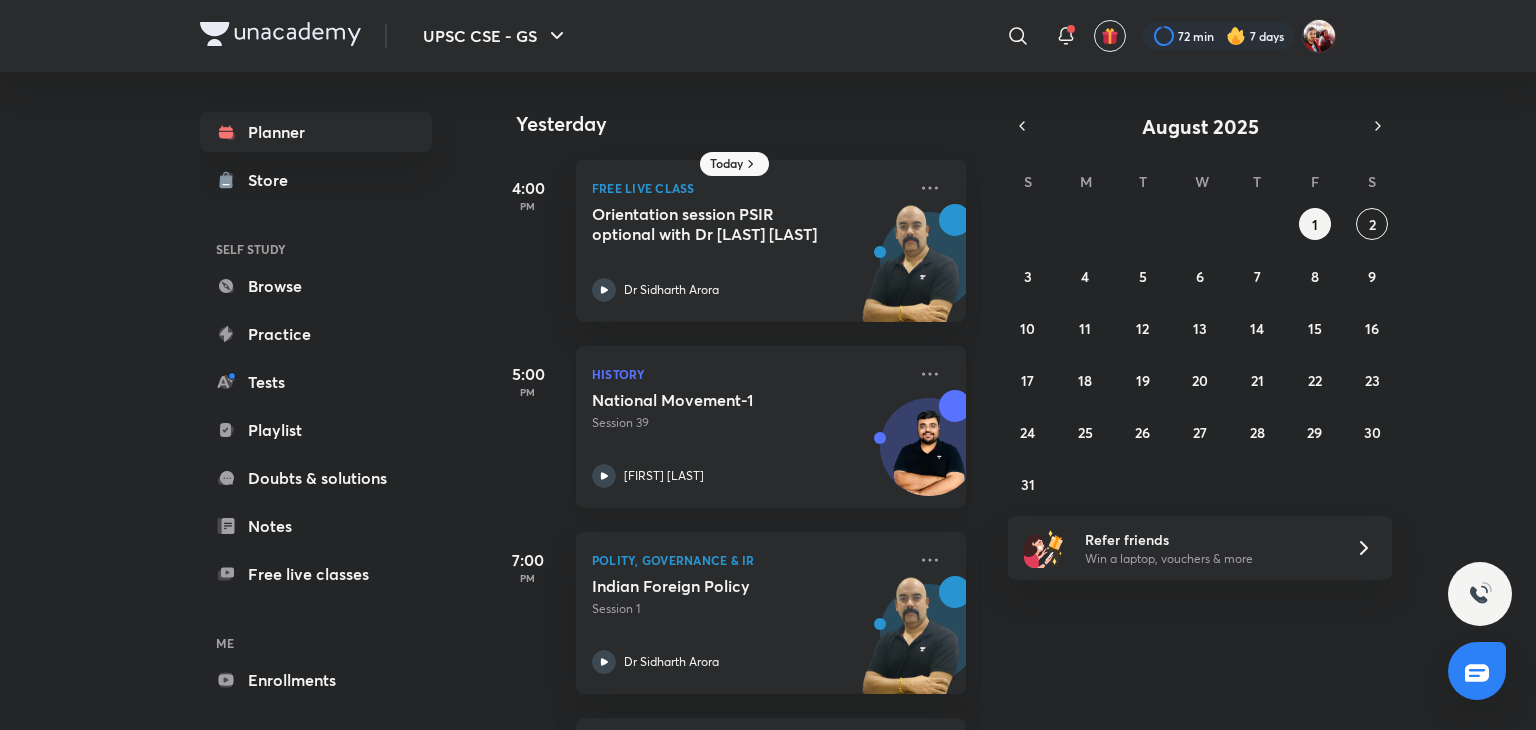 scroll, scrollTop: 181, scrollLeft: 0, axis: vertical 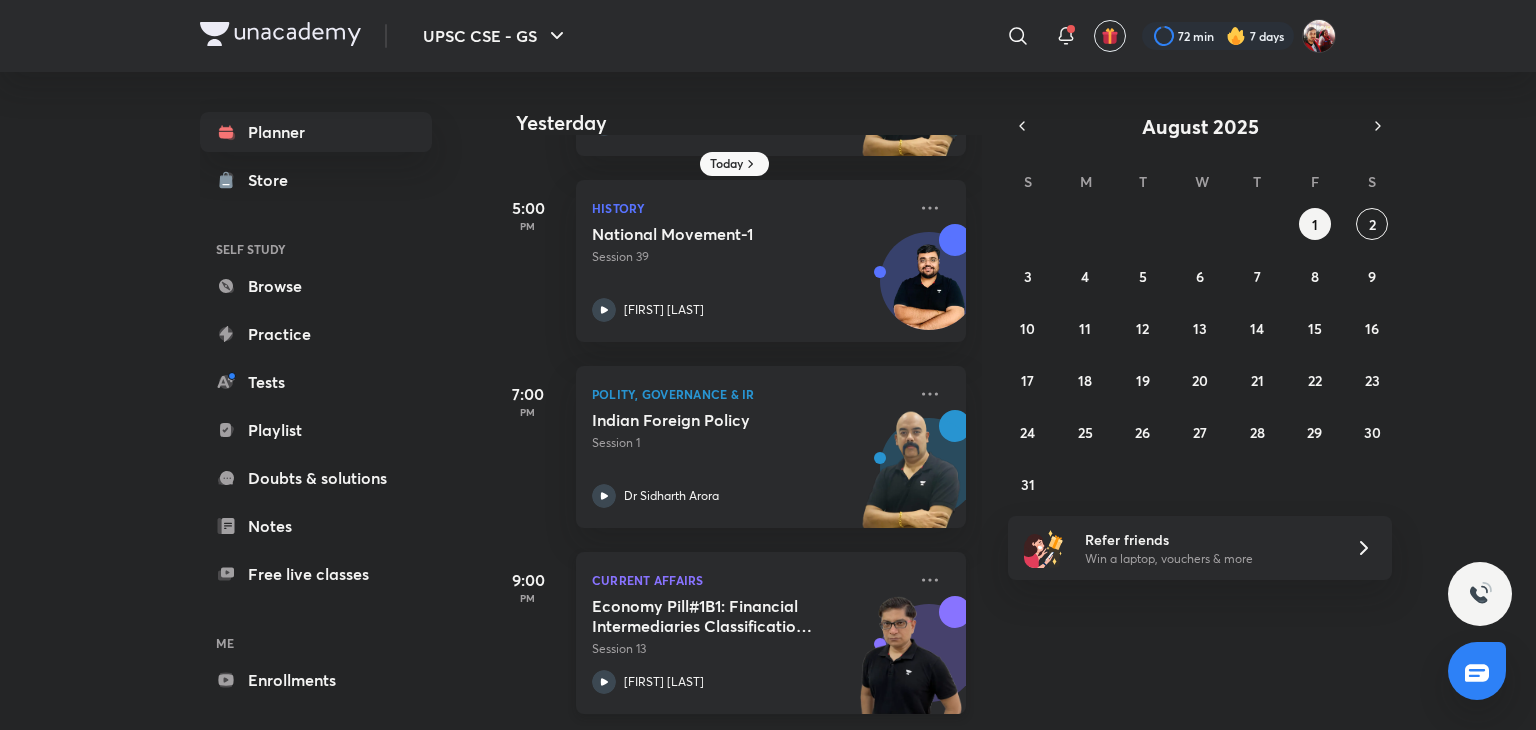 click 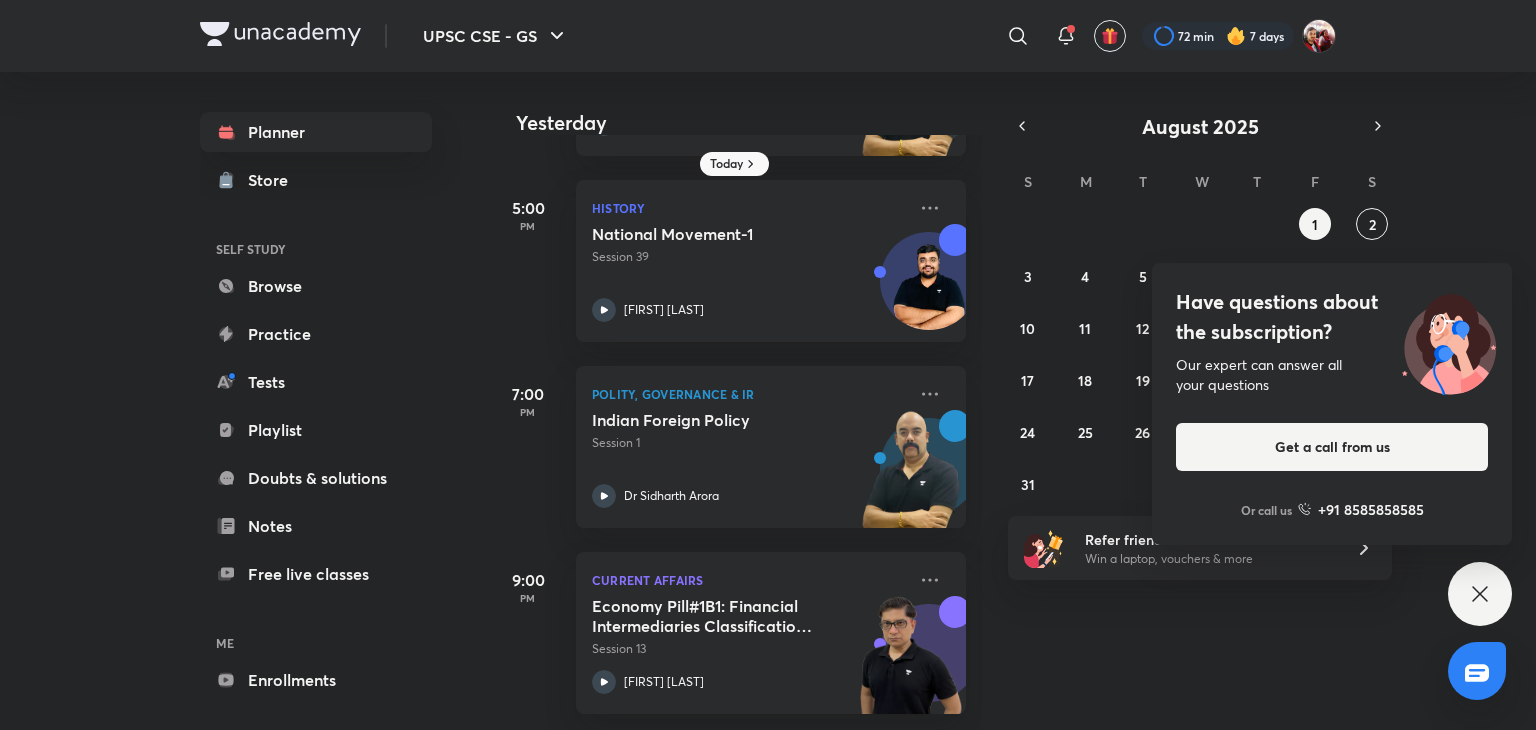 click at bounding box center [280, 34] 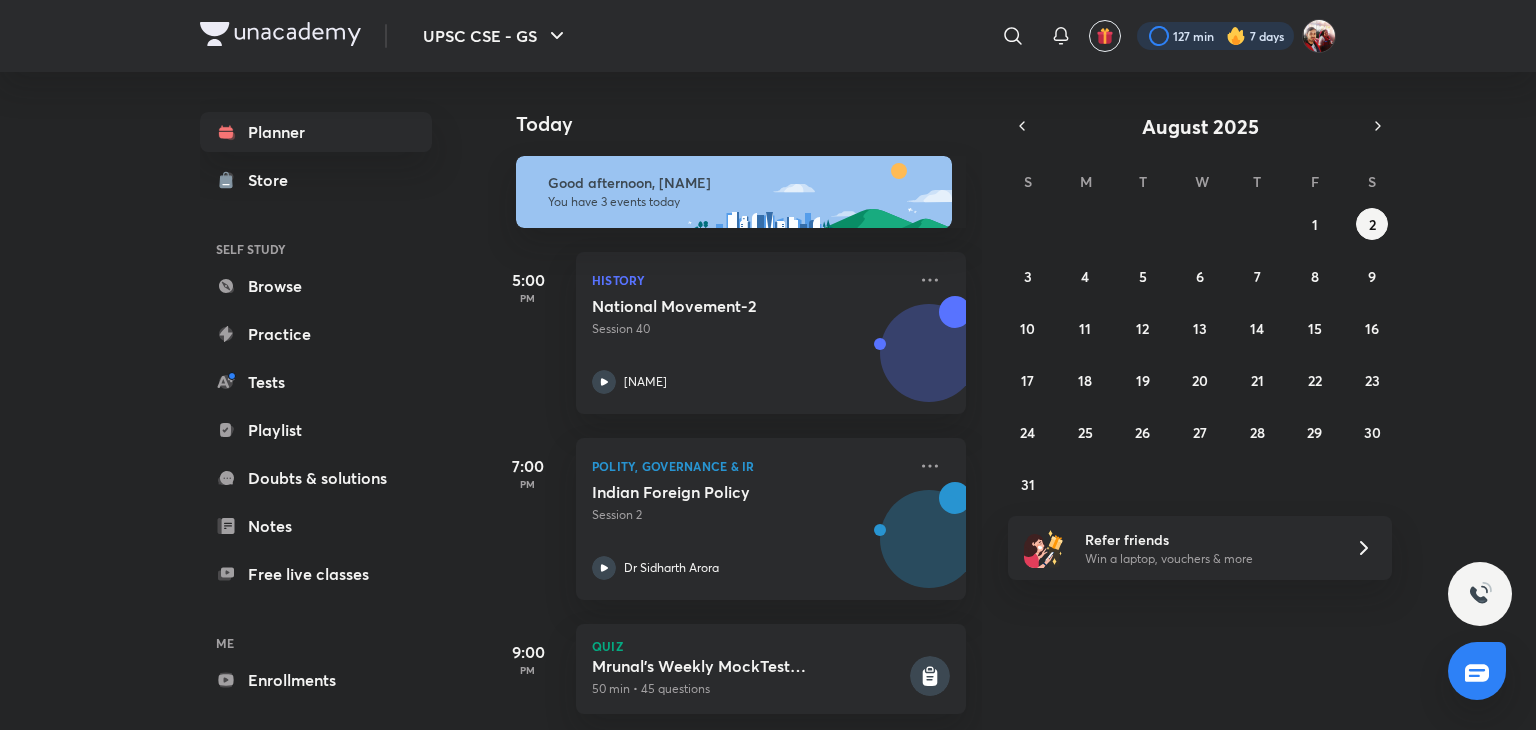 scroll, scrollTop: 0, scrollLeft: 0, axis: both 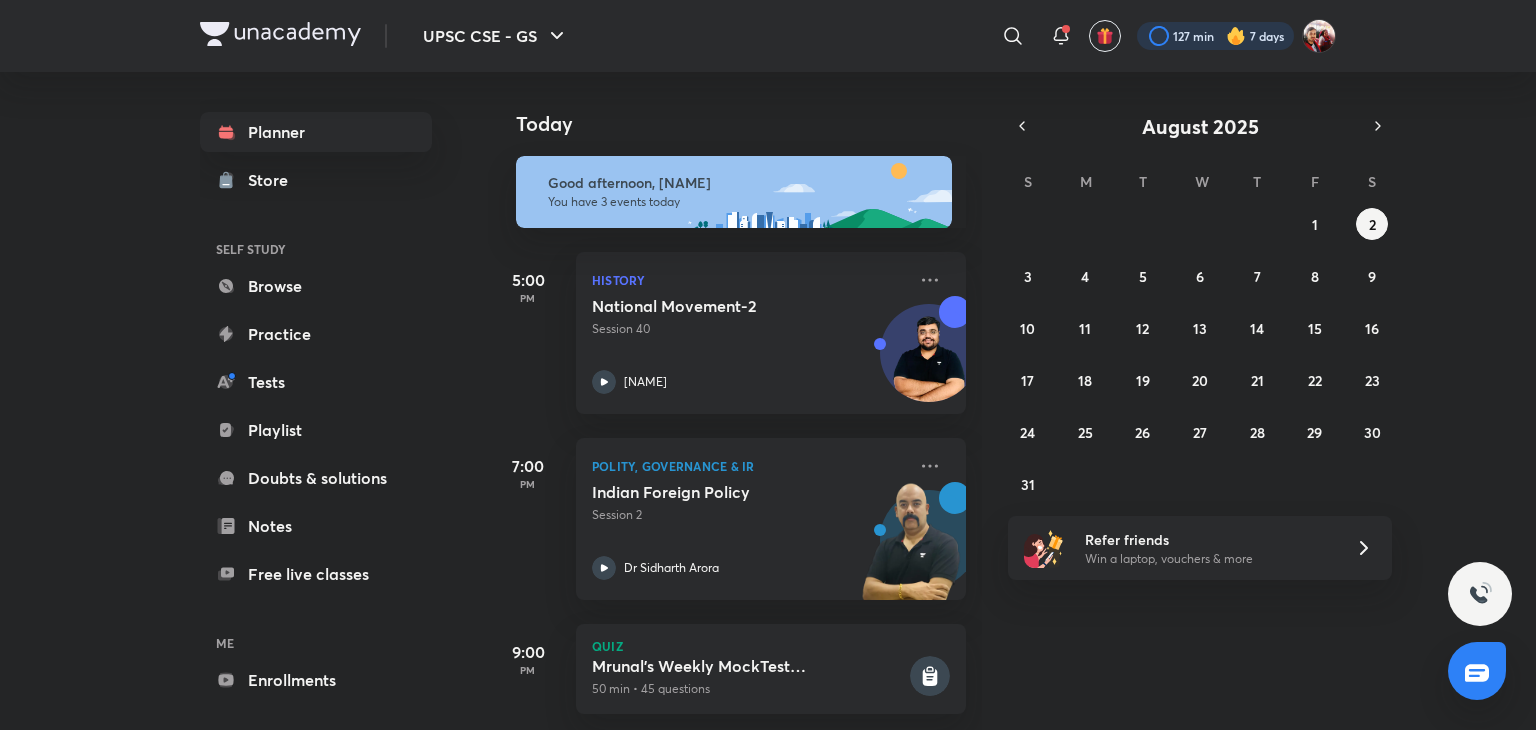 click at bounding box center [1215, 36] 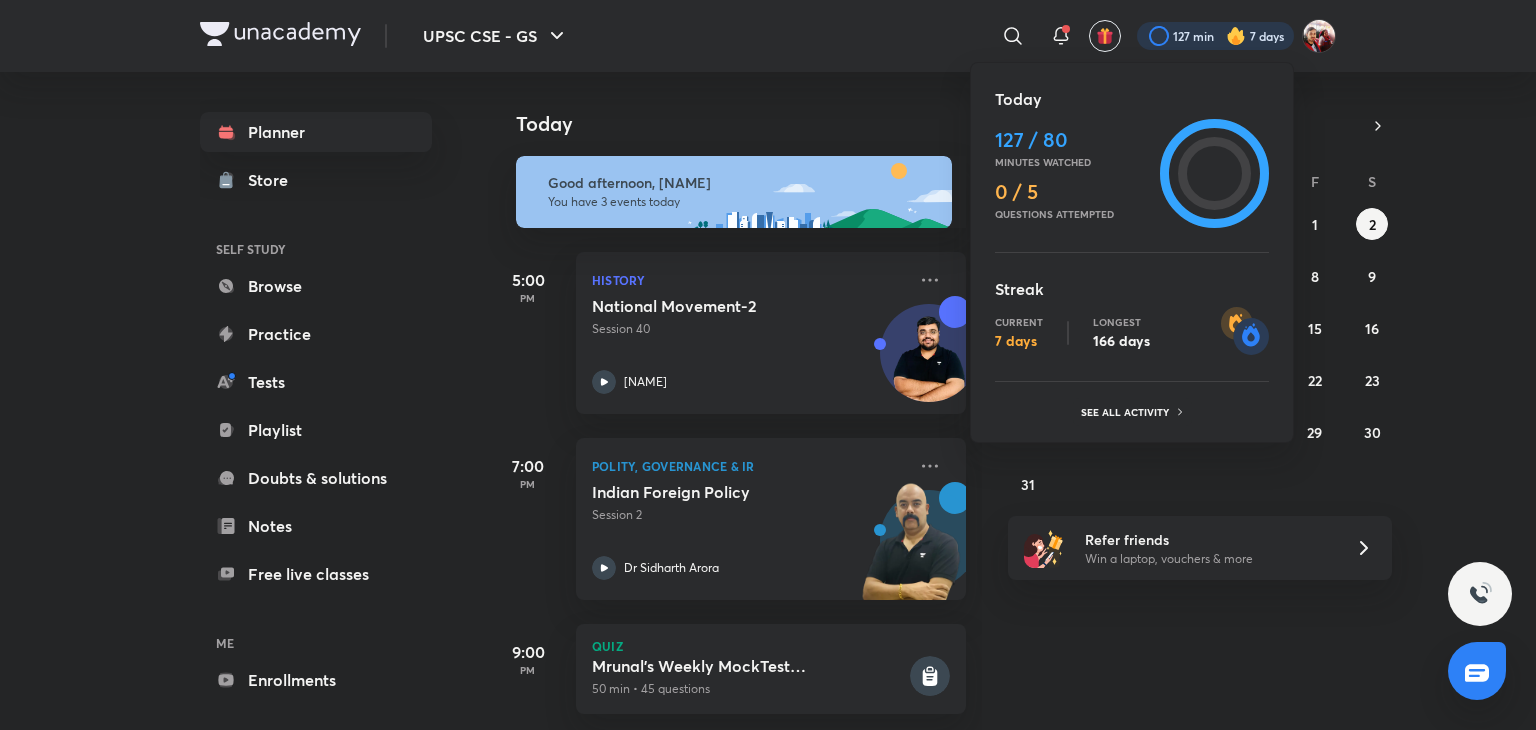 click at bounding box center (768, 365) 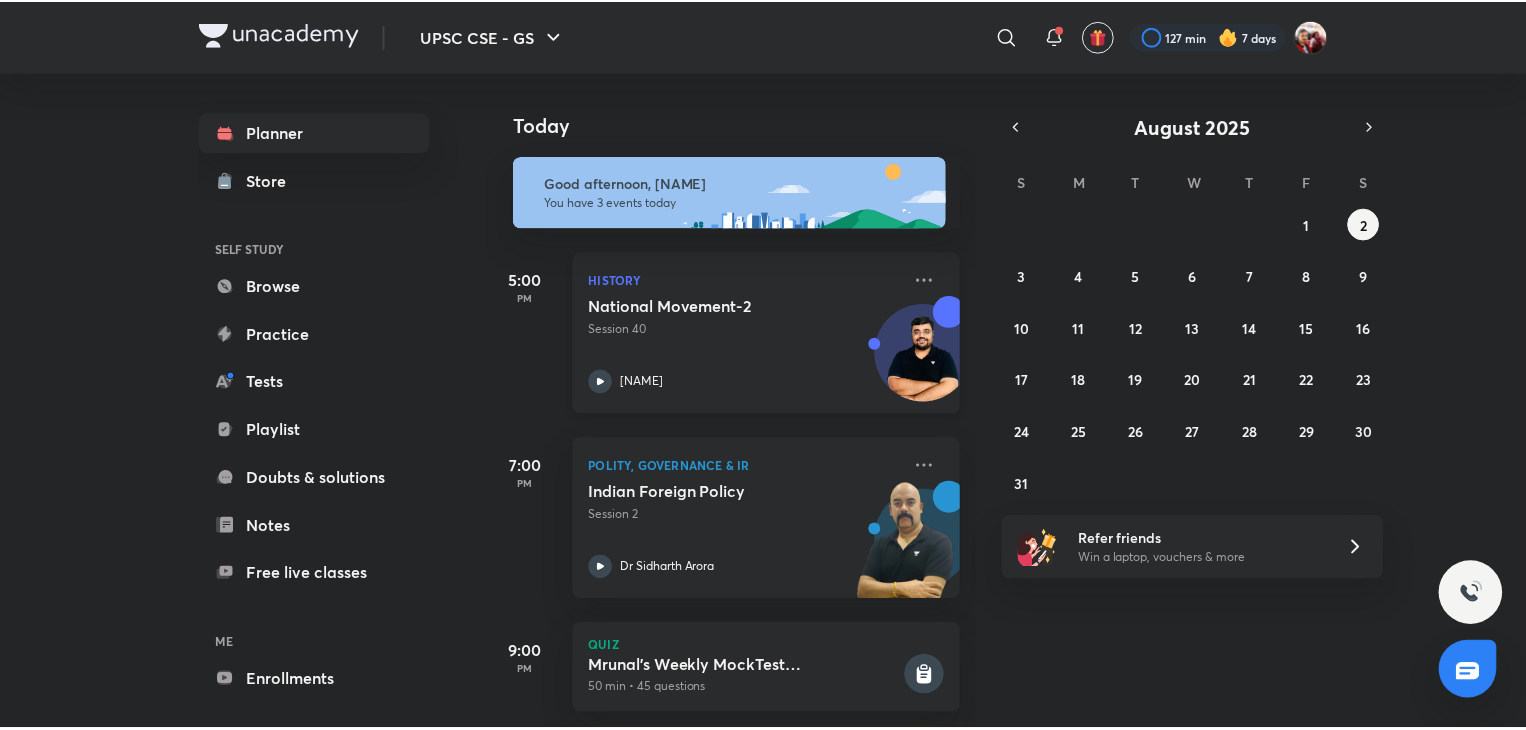 scroll, scrollTop: 33, scrollLeft: 0, axis: vertical 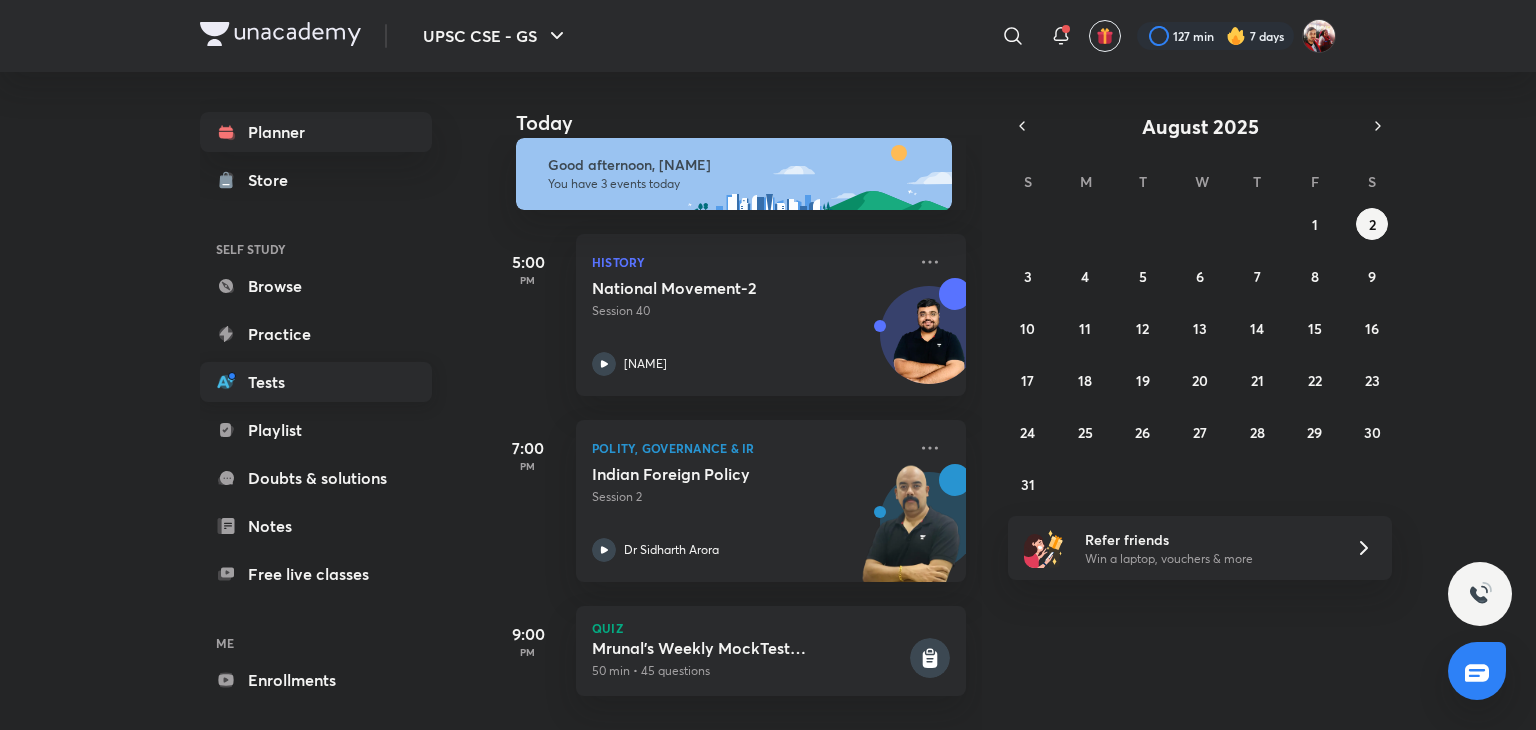 click on "Tests" at bounding box center (316, 382) 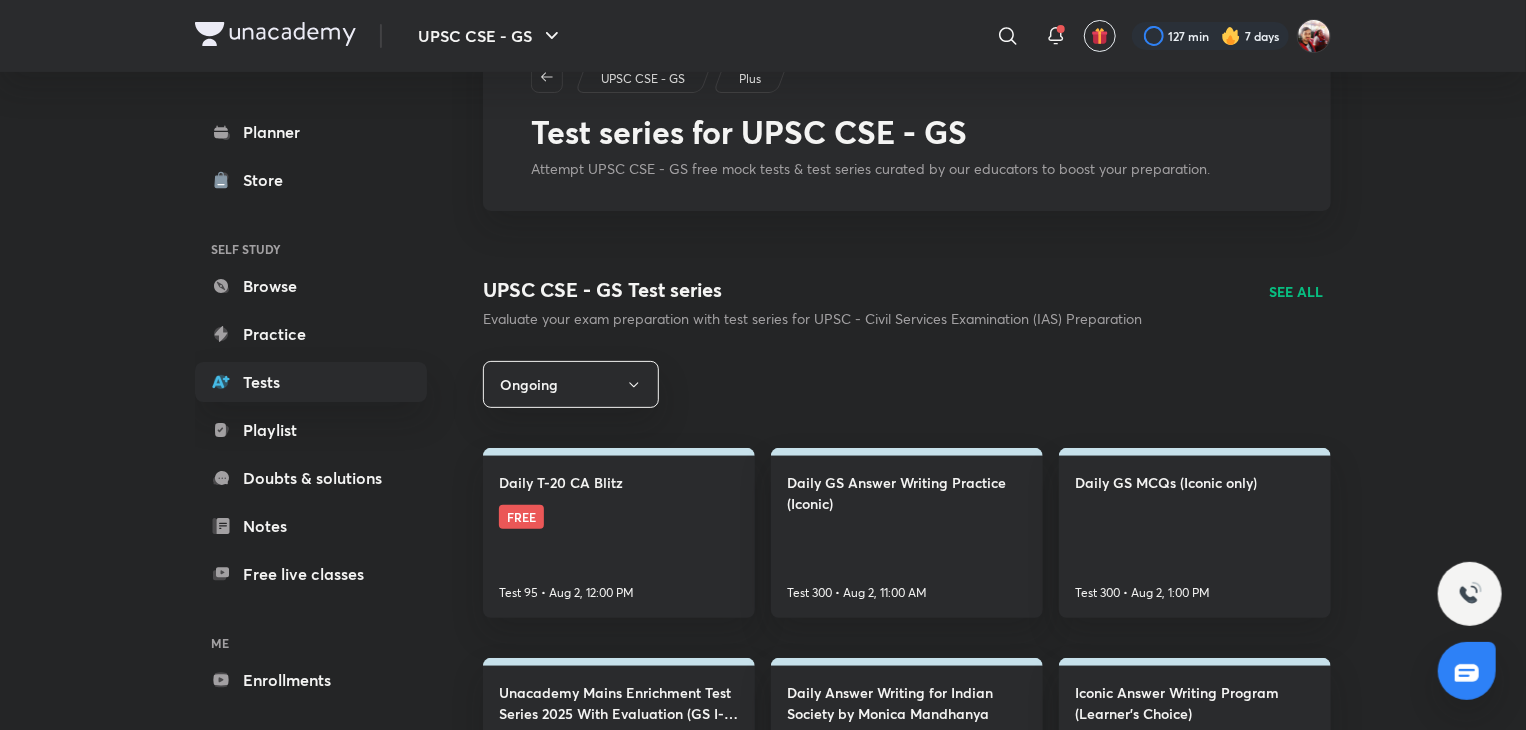 scroll, scrollTop: 152, scrollLeft: 0, axis: vertical 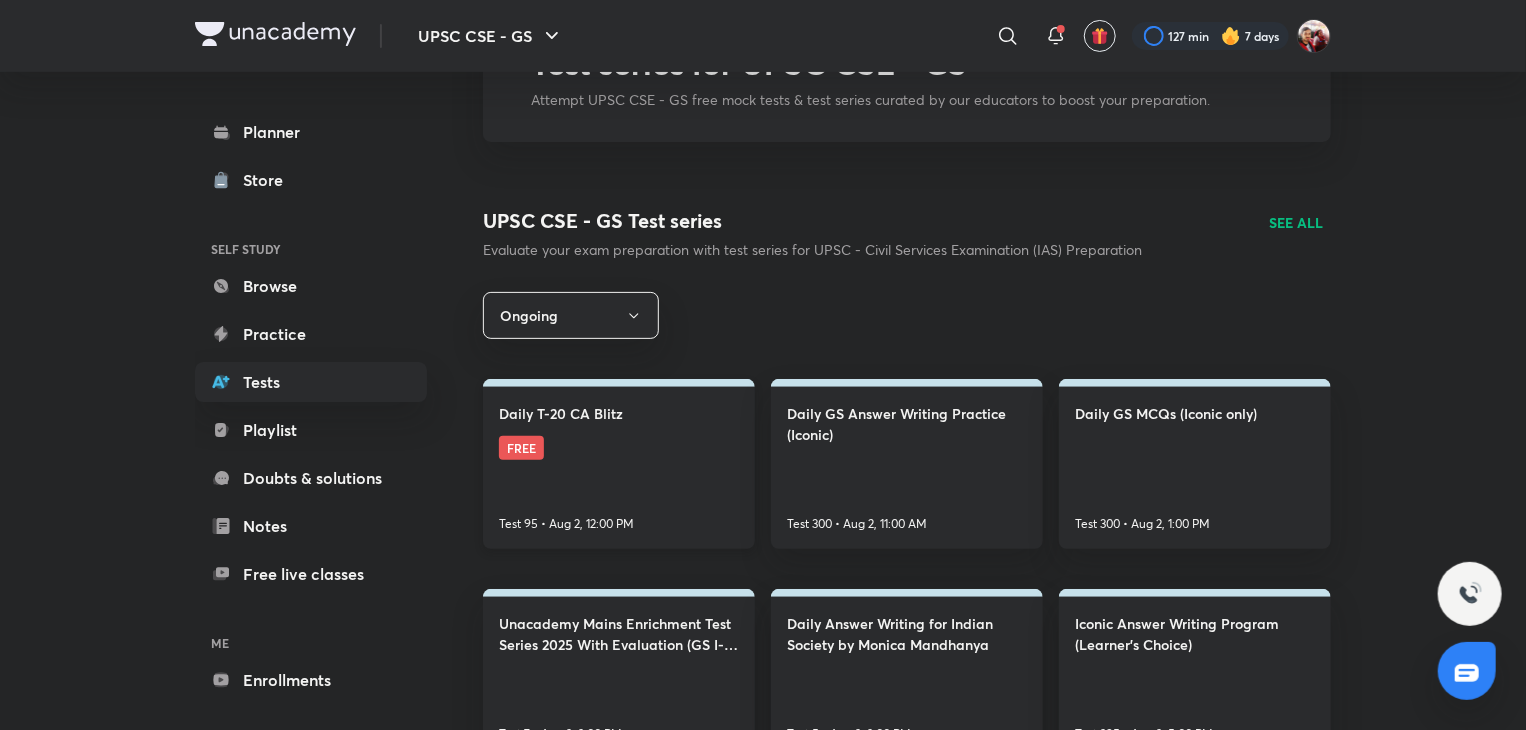 click on "Daily T-20 CA Blitz FREE Test 95 • Aug 2, 12:00 PM" at bounding box center [619, 464] 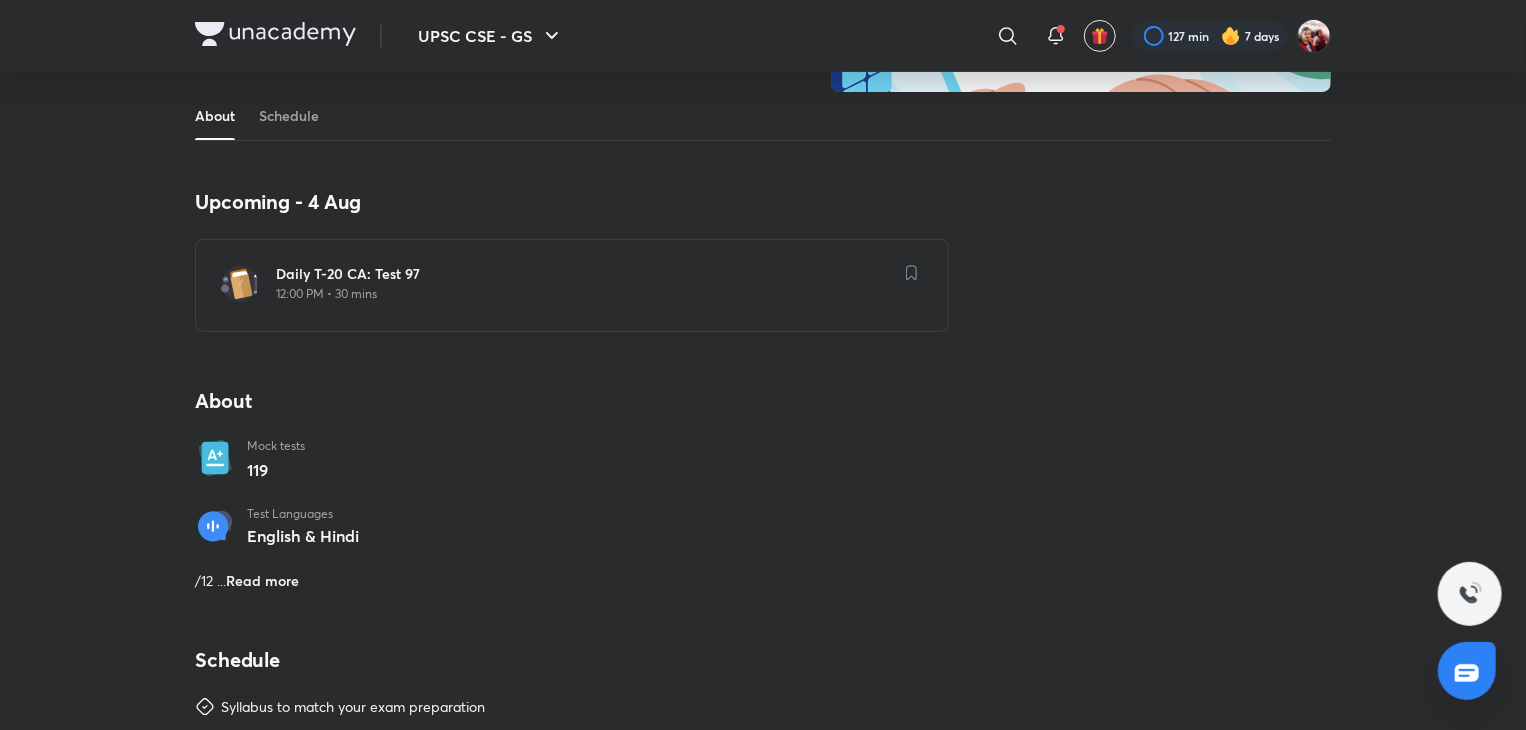 scroll, scrollTop: 0, scrollLeft: 0, axis: both 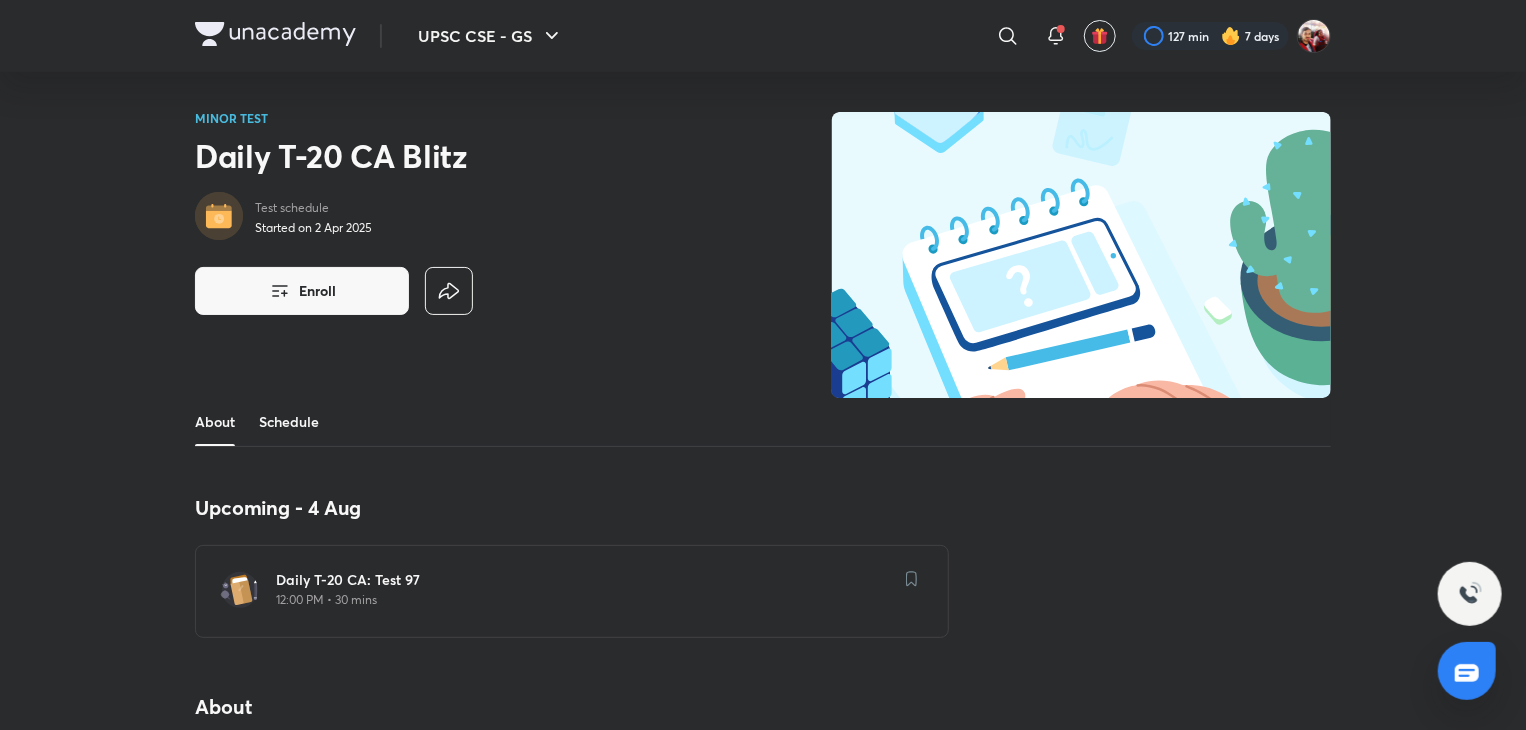 click at bounding box center [289, 445] 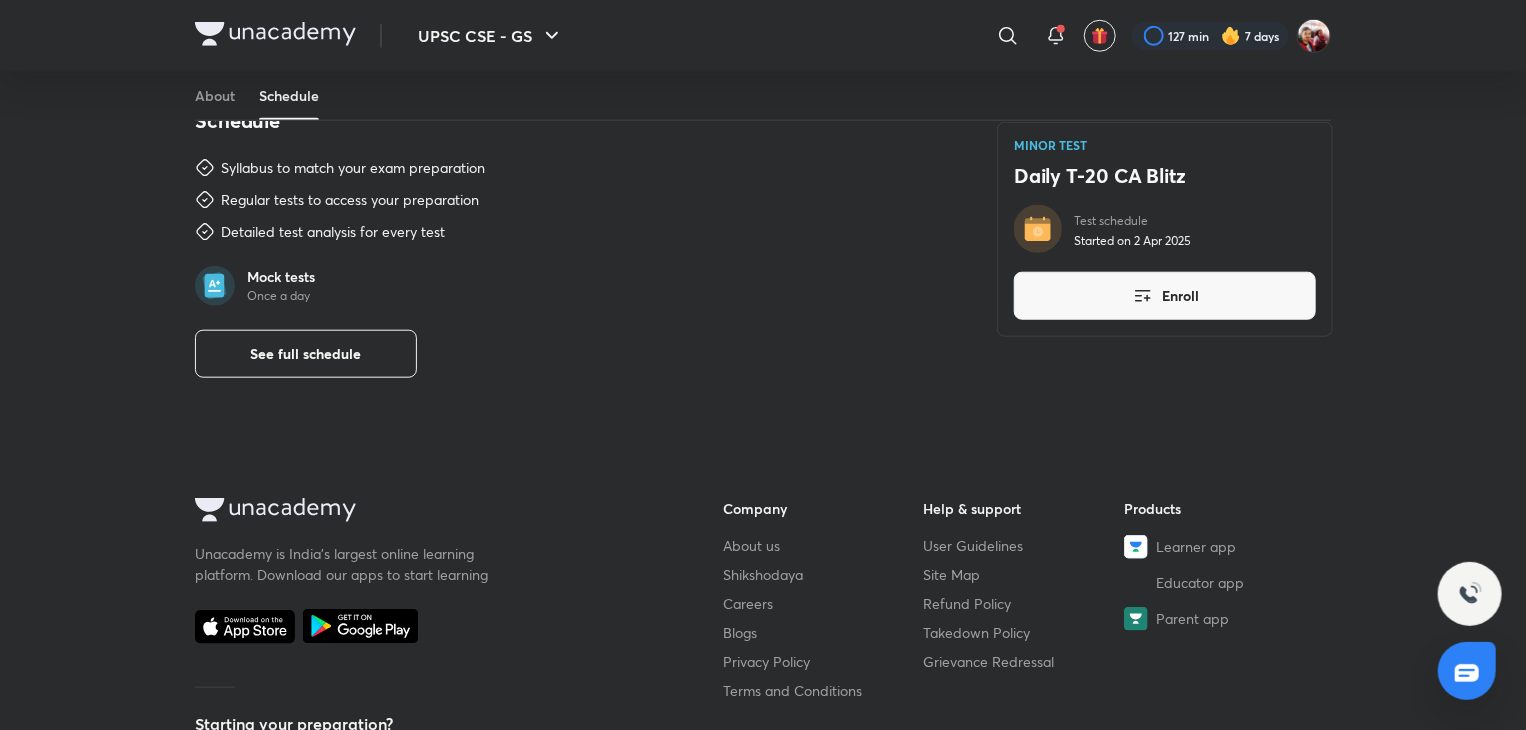 scroll, scrollTop: 892, scrollLeft: 0, axis: vertical 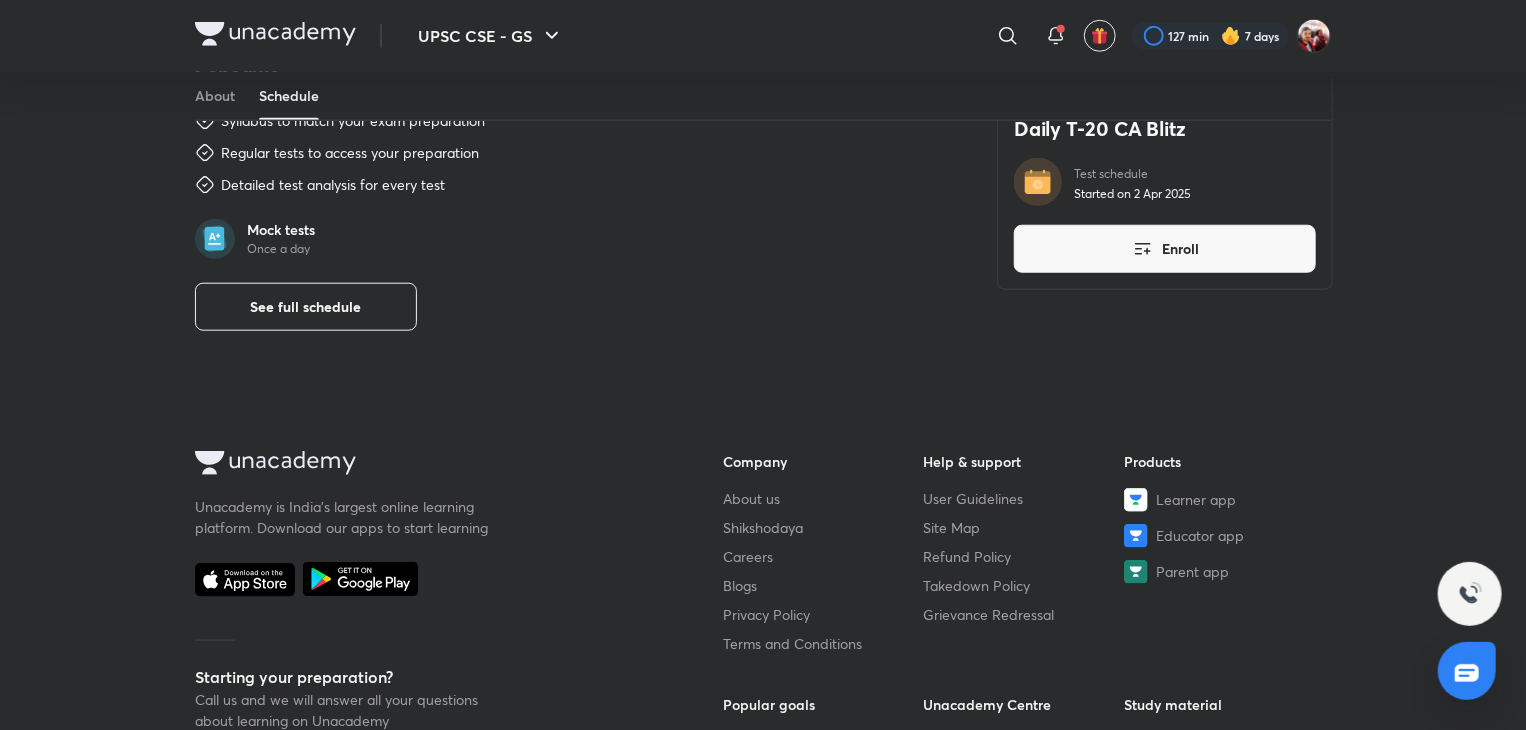 click on "UPSC CSE - GS ​ 127 min 7 days MINOR TEST Daily T-20 CA Blitz Test schedule Started on 2 Apr 2025 Enroll About Schedule Upcoming - 4 Aug Daily T-20 CA: Test 97 12:00 PM •  30 mins About Mock tests 119 Test Languages English & Hindi Introducing our Daily T-20 Current Affairs Test Series – a dynamic Test Series tailored to boost your UPSC preparation. This series presents 20 carefully curated multiple-choice questions each day, all drawn from the same day's newspaper coverage of national and international developments. Available in both Hindi and English, it ensures you can practice in your preferred language without any barriers.
Join us every day from Monday to Saturday at 12 ... Read more Schedule Syllabus to match your exam preparation Regular tests to access your preparation Detailed test analysis for every test Mock tests Once a day See full schedule MINOR TEST Daily T-20 CA Blitz Test schedule Started on 2 Apr 2025 Enroll Starting your preparation? Call +91 [PHONE] Company About us Shikshodaya" at bounding box center [763, 72] 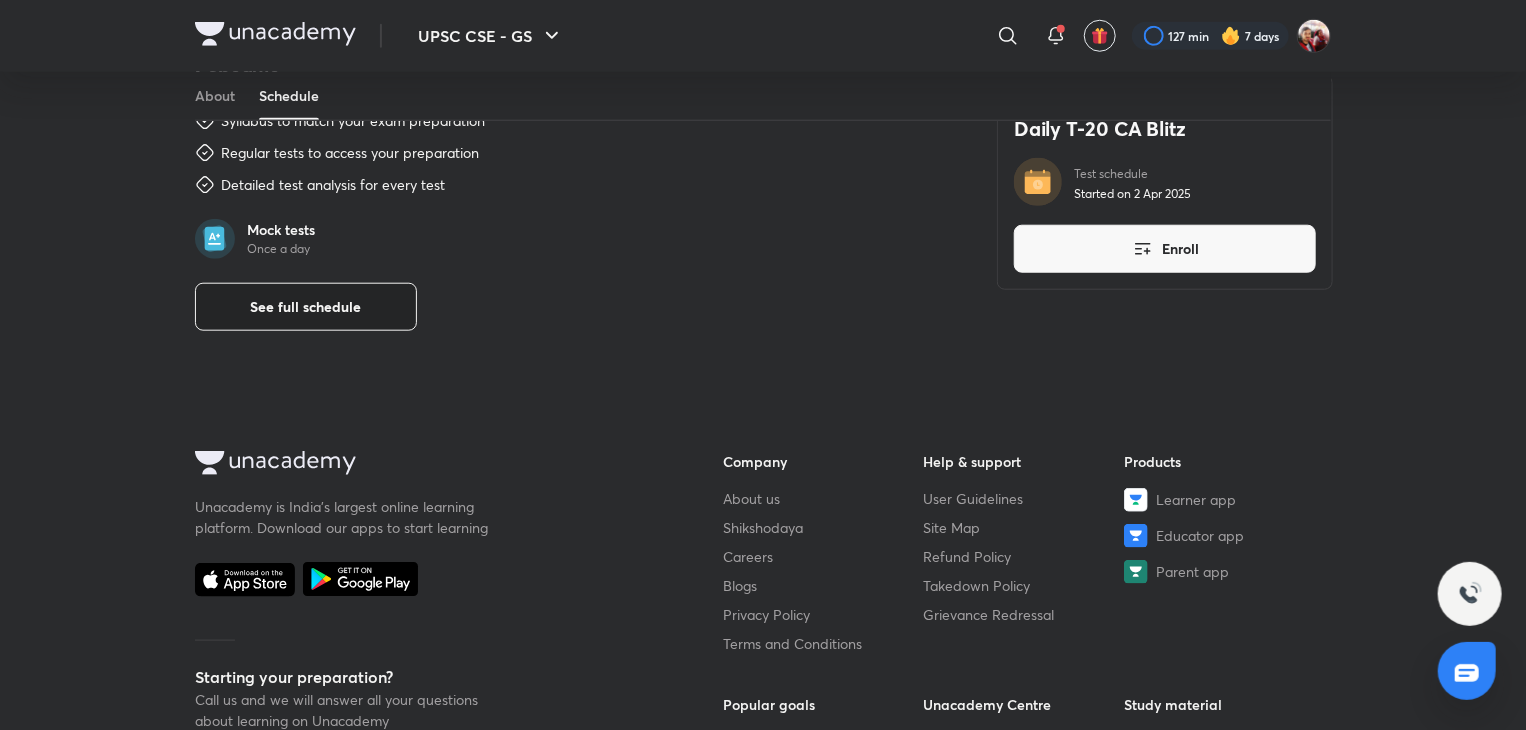 click on "See full schedule" at bounding box center (306, 307) 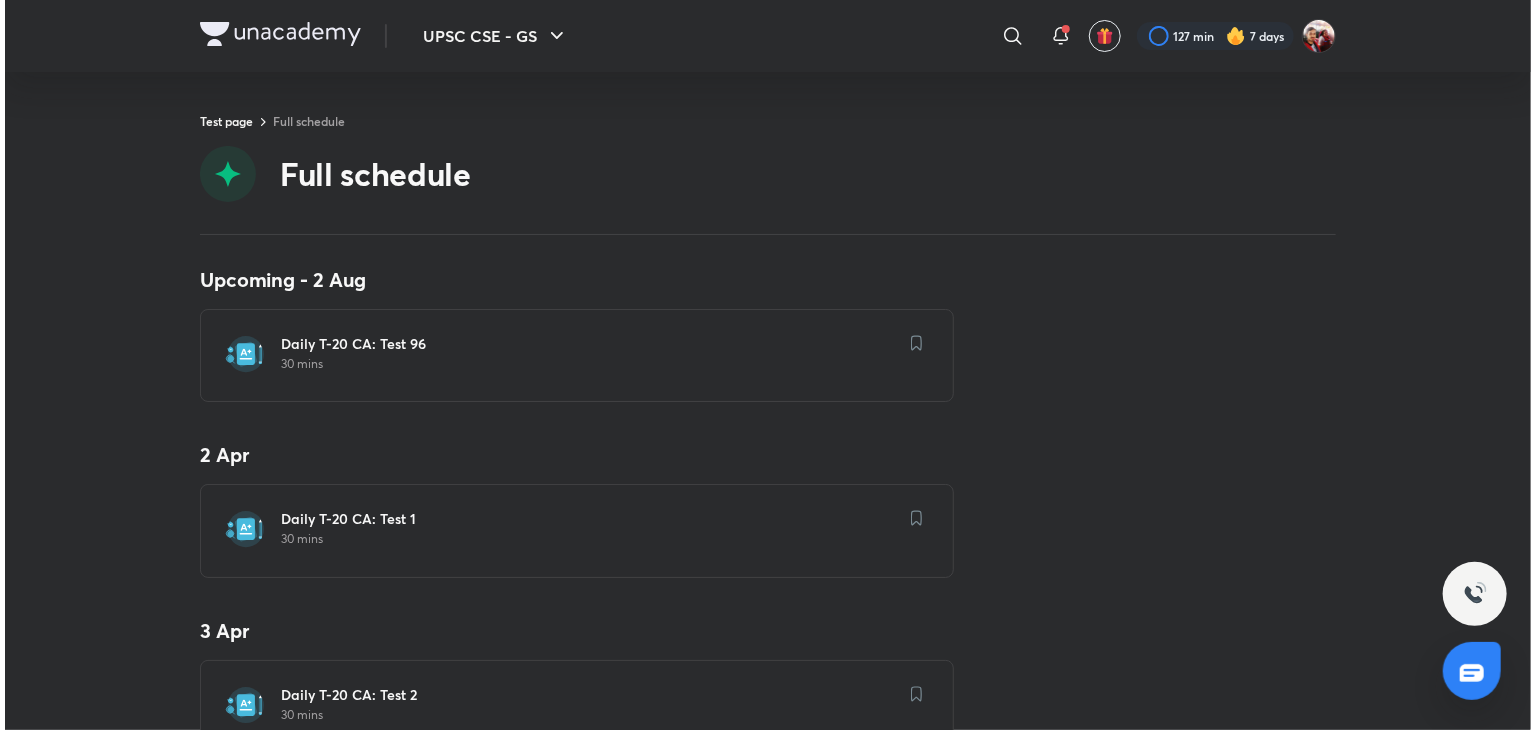 scroll, scrollTop: 0, scrollLeft: 0, axis: both 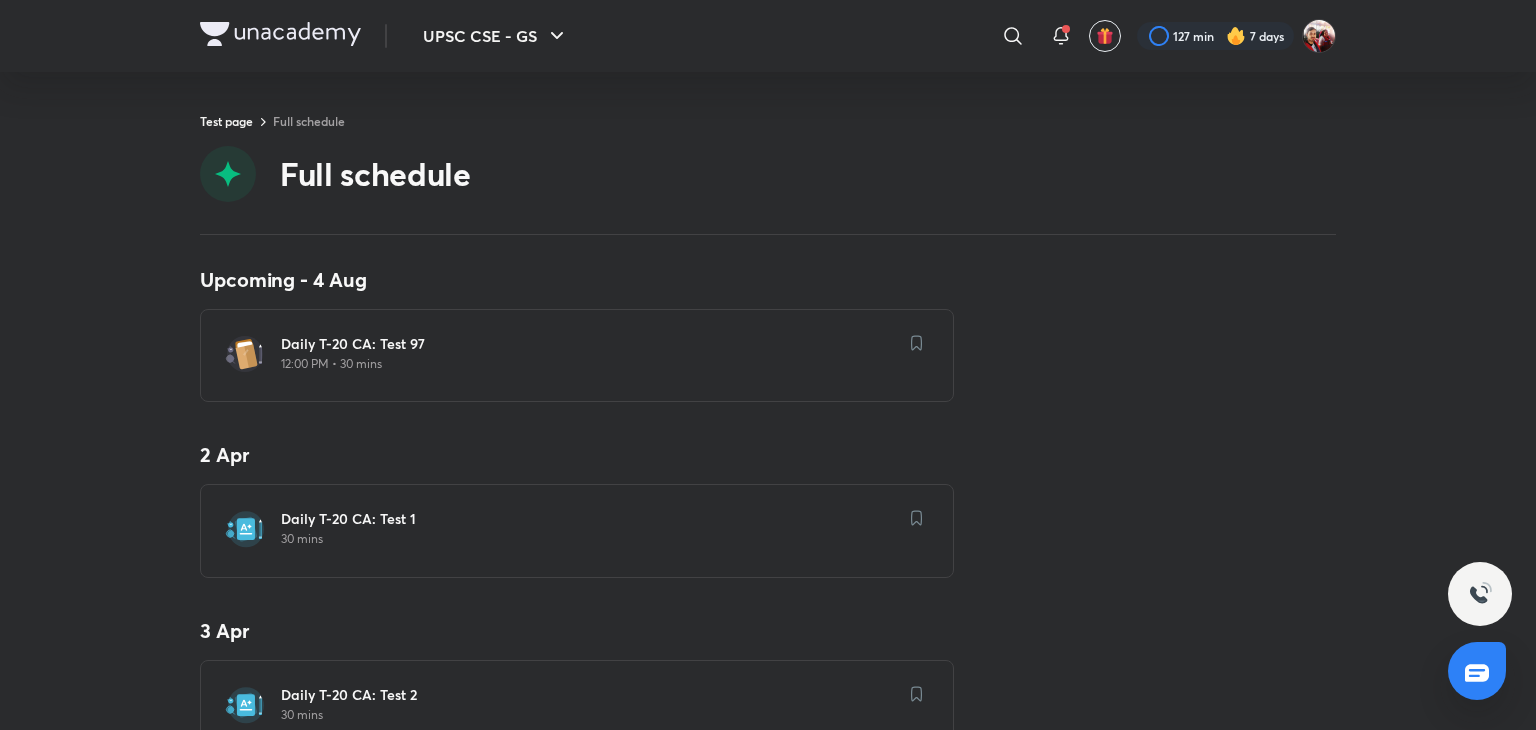 click on "12:00 PM •  30 mins" at bounding box center (589, 364) 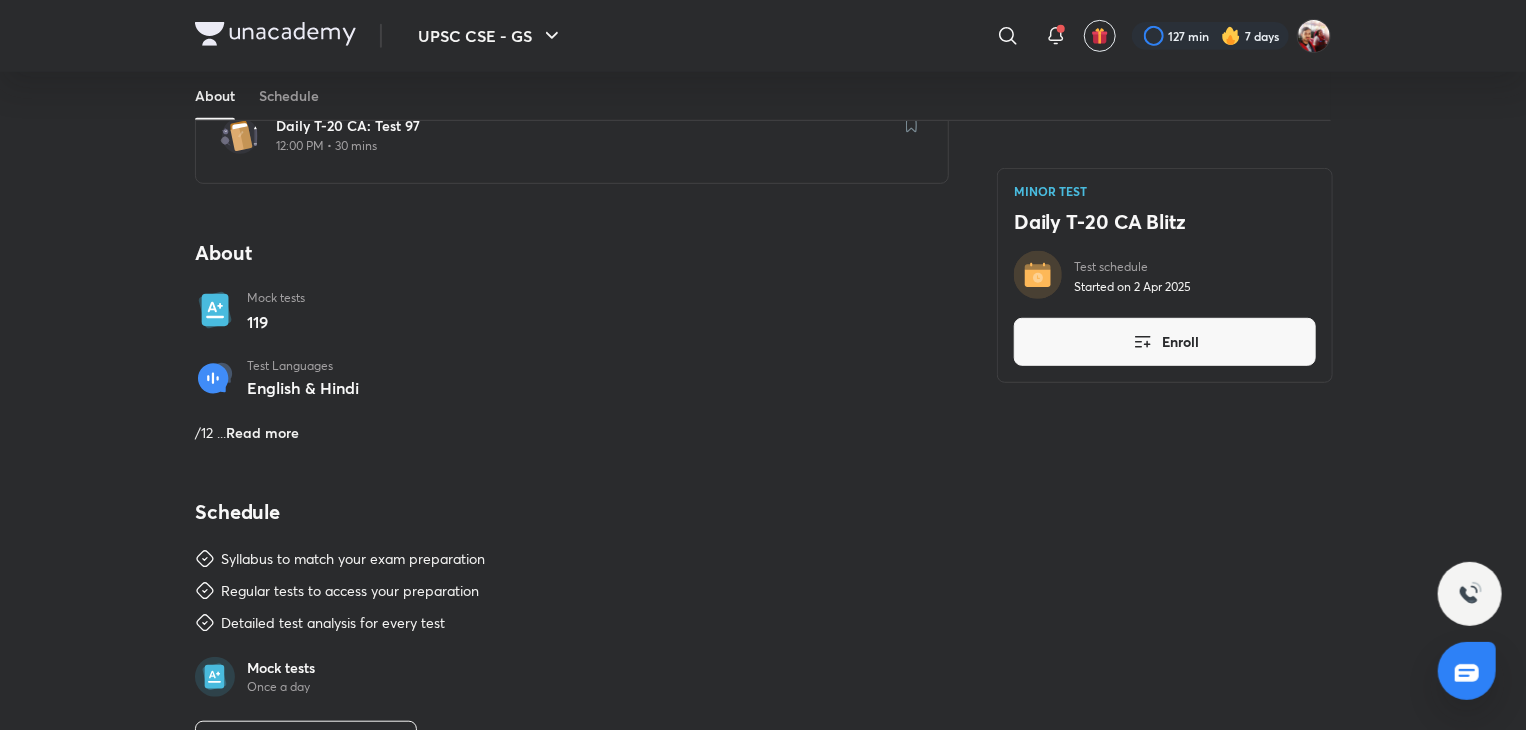 scroll, scrollTop: 455, scrollLeft: 0, axis: vertical 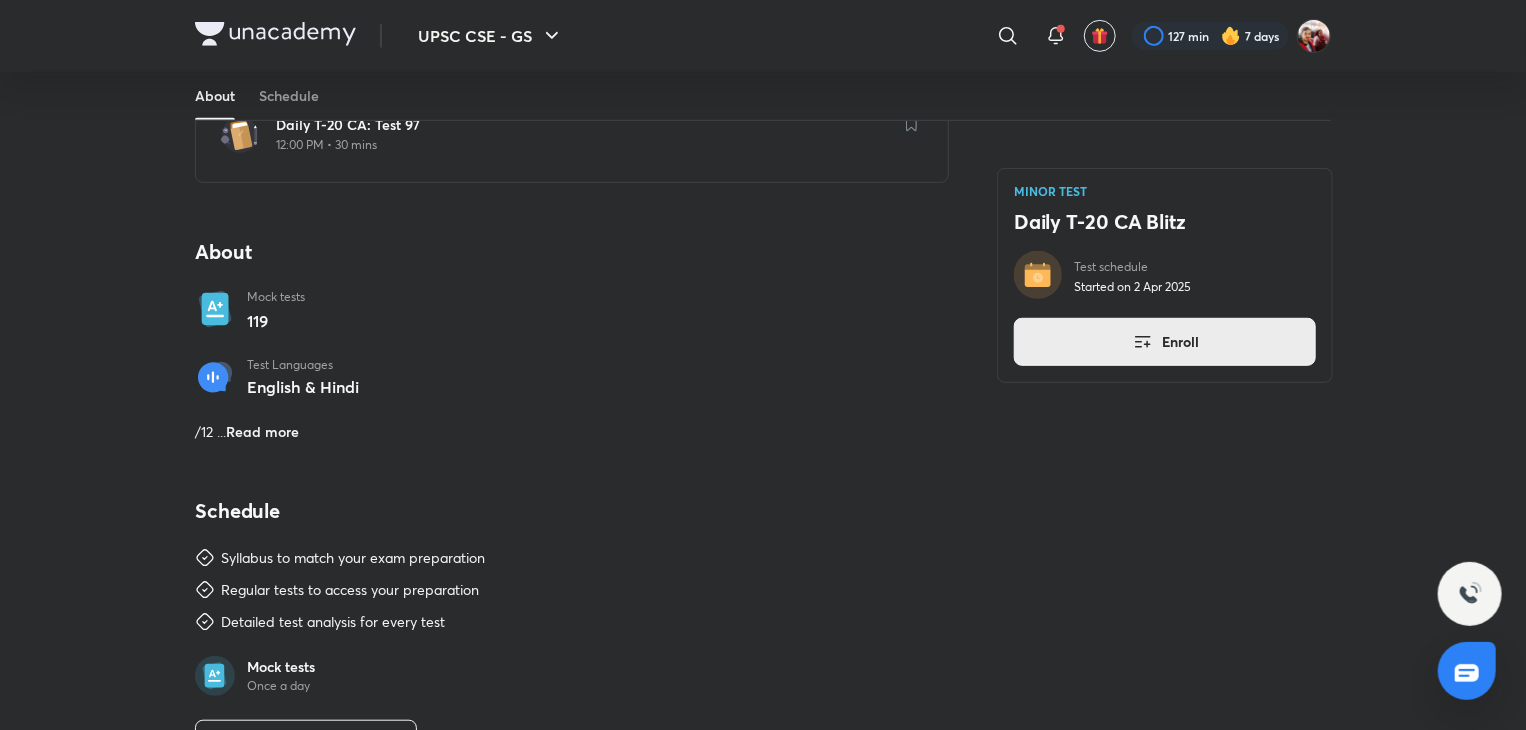 click on "Enroll" at bounding box center (1165, 342) 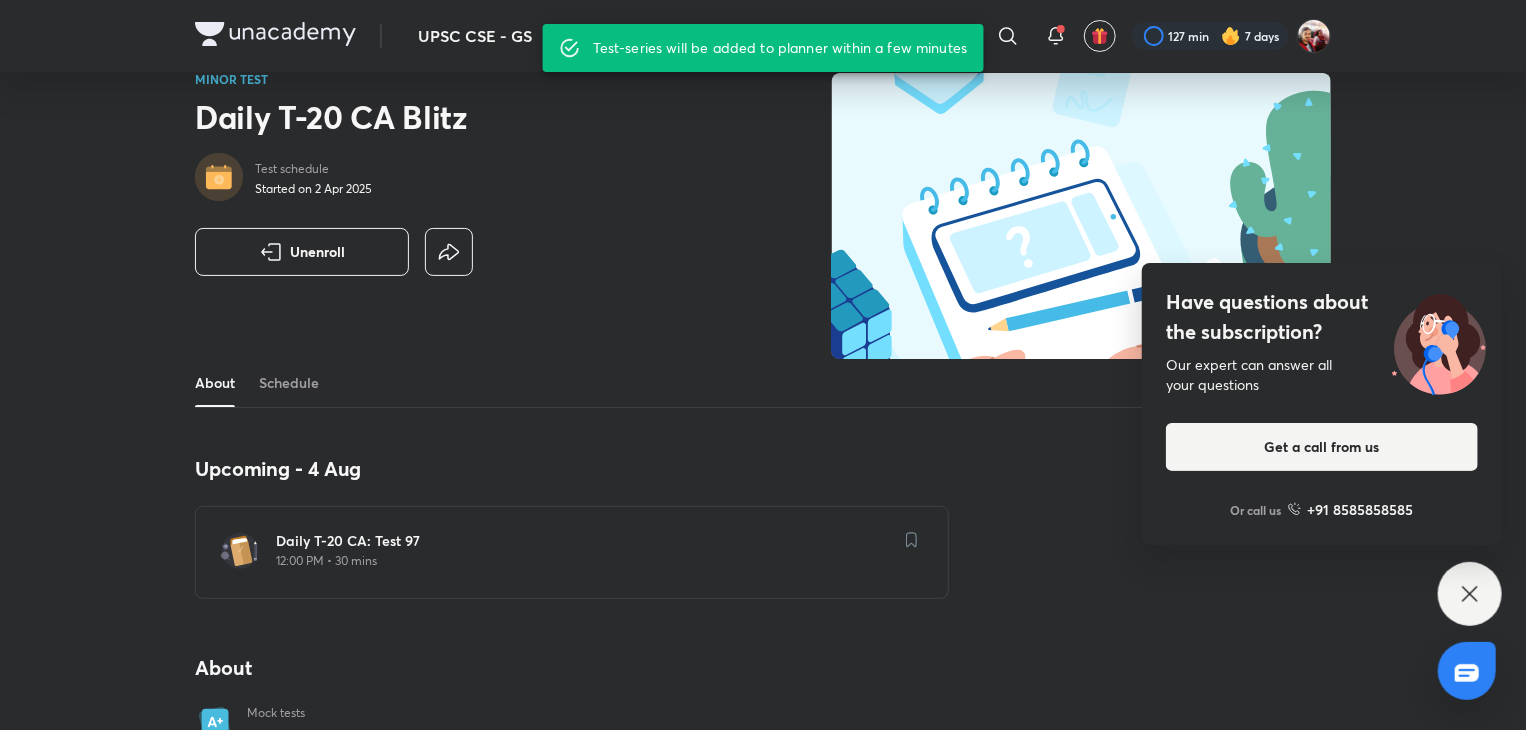scroll, scrollTop: 0, scrollLeft: 0, axis: both 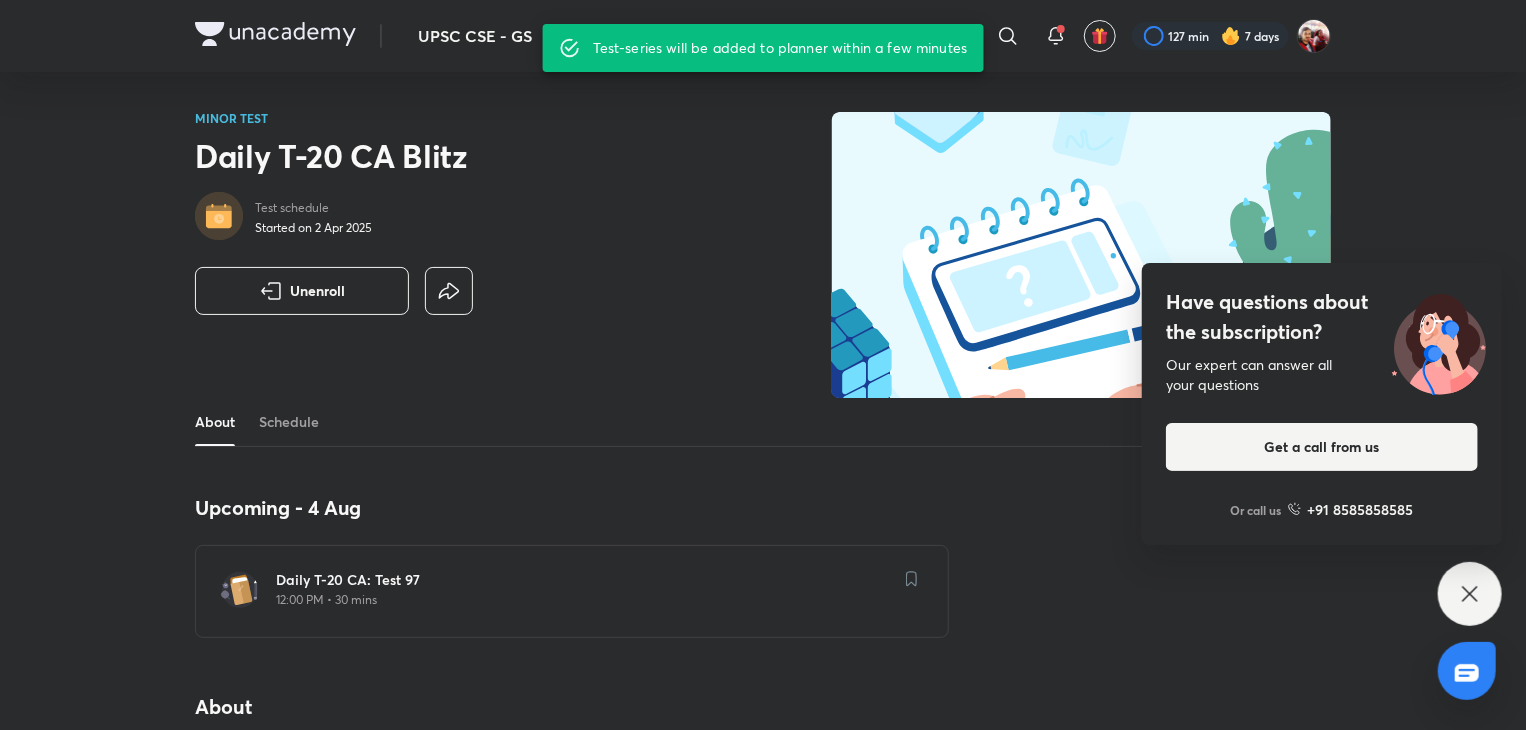 click 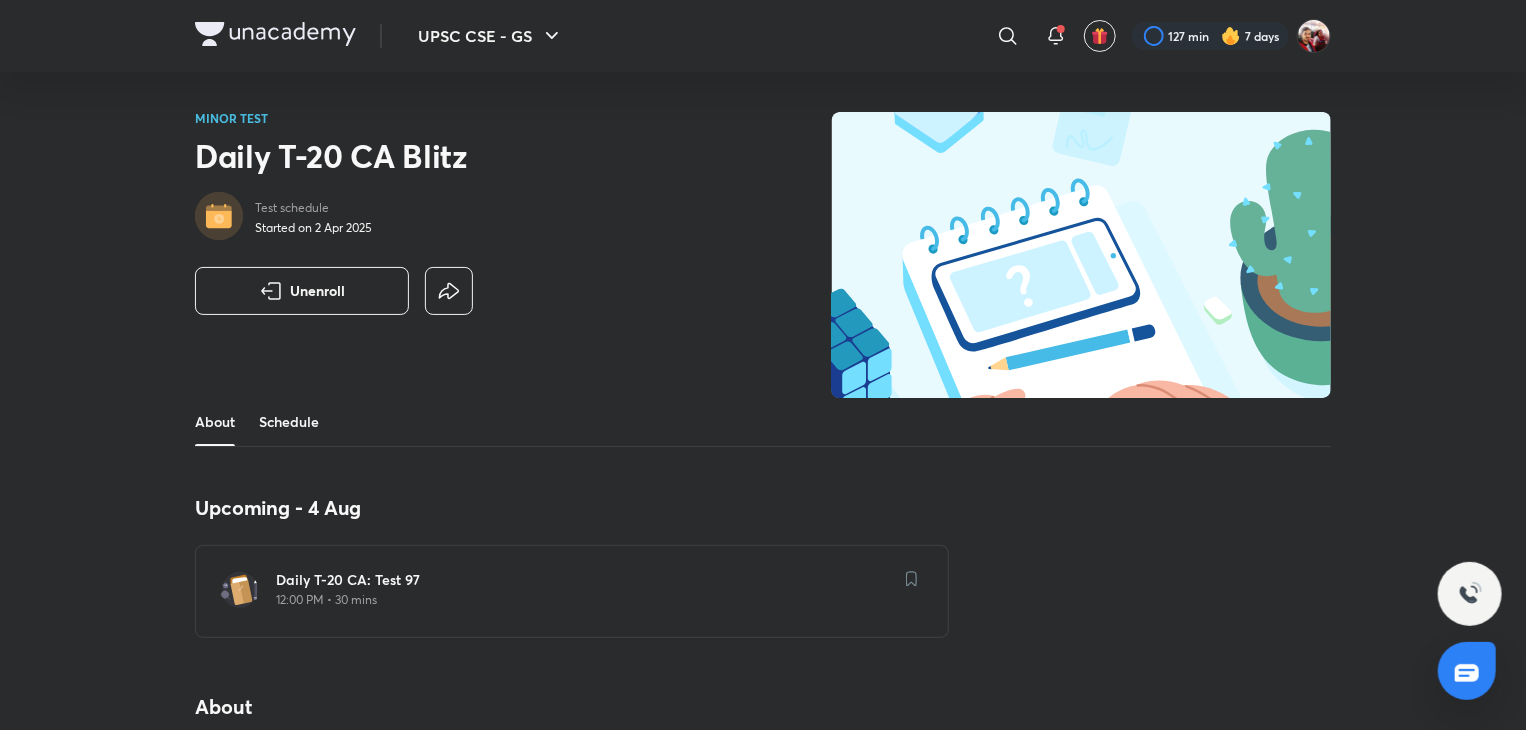 click on "Schedule" at bounding box center (289, 422) 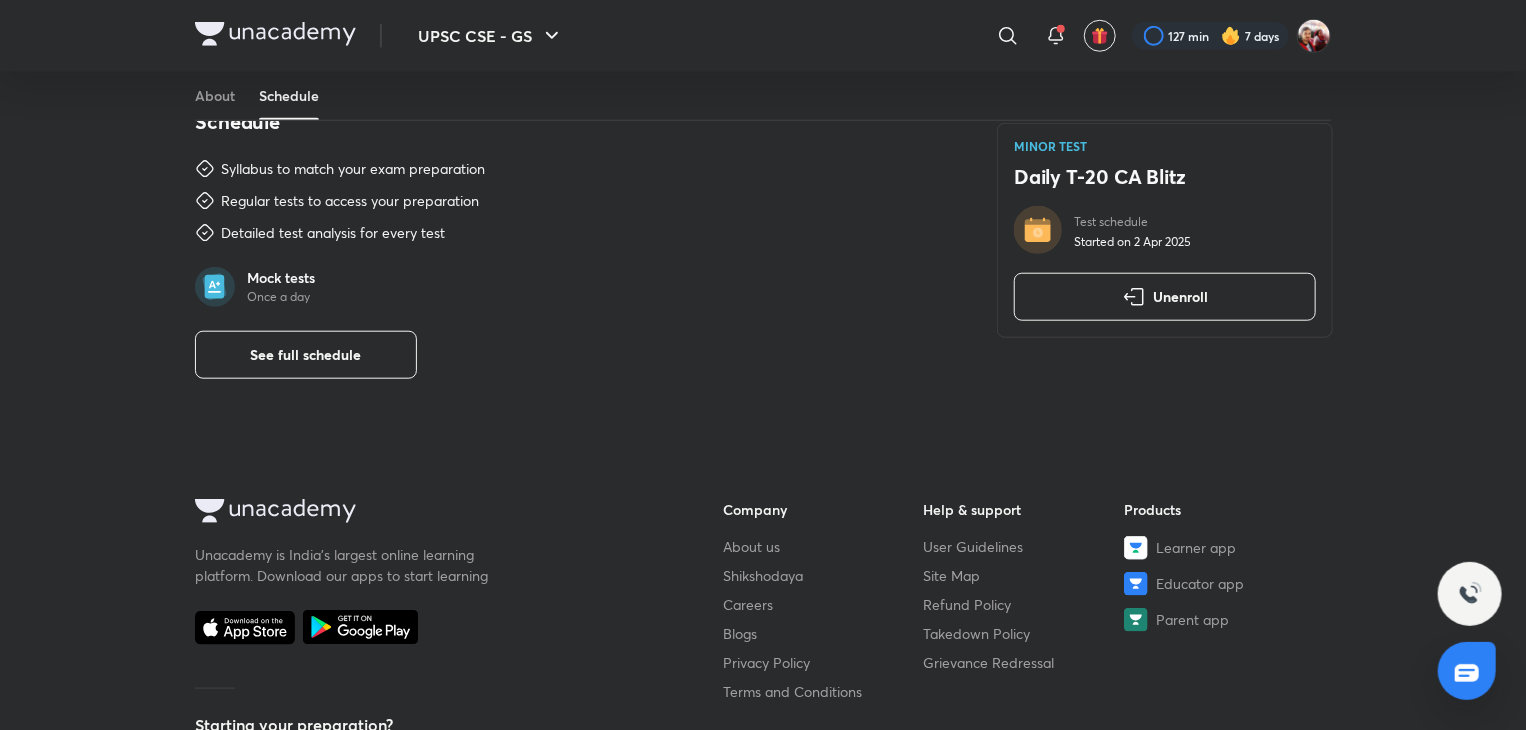 scroll, scrollTop: 892, scrollLeft: 0, axis: vertical 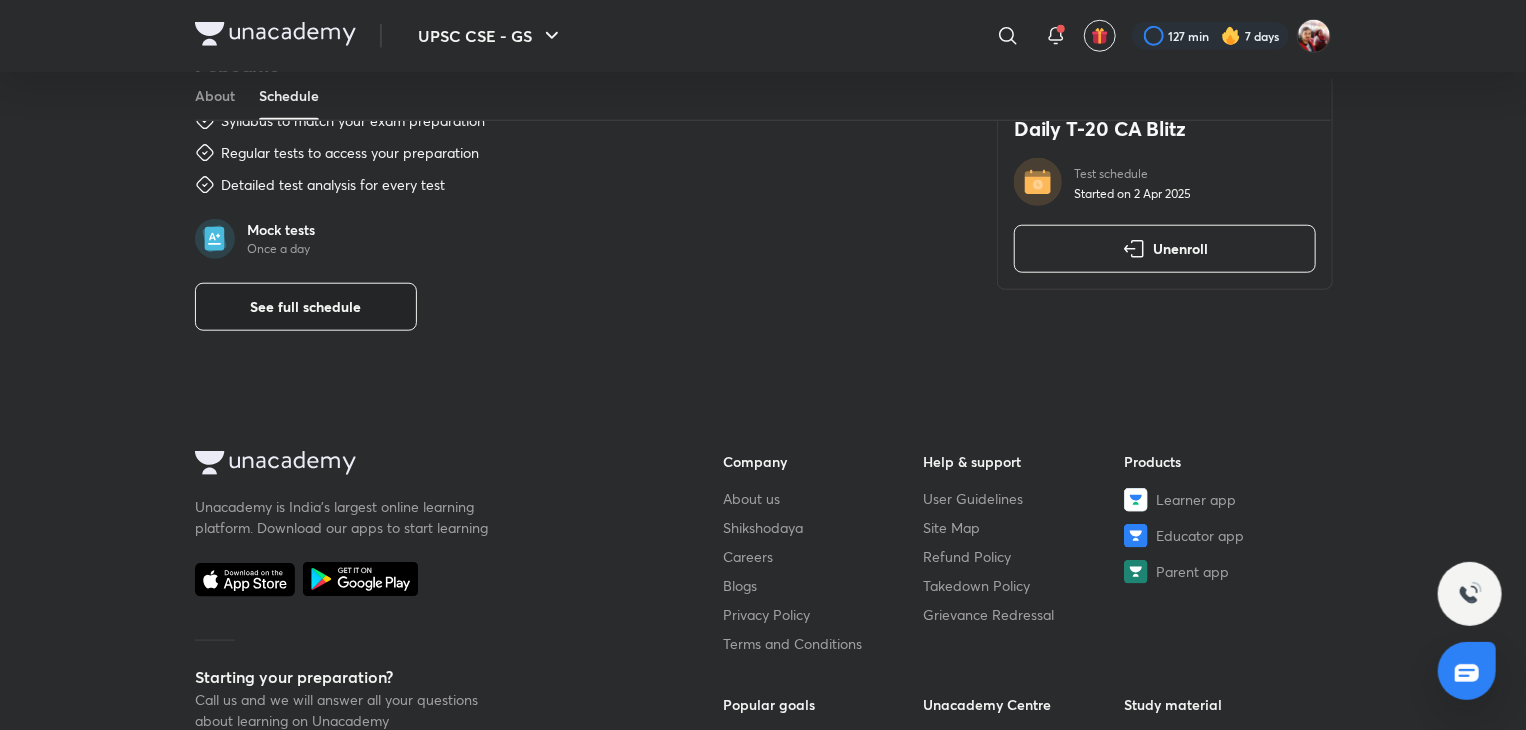 click on "See full schedule" at bounding box center (306, 307) 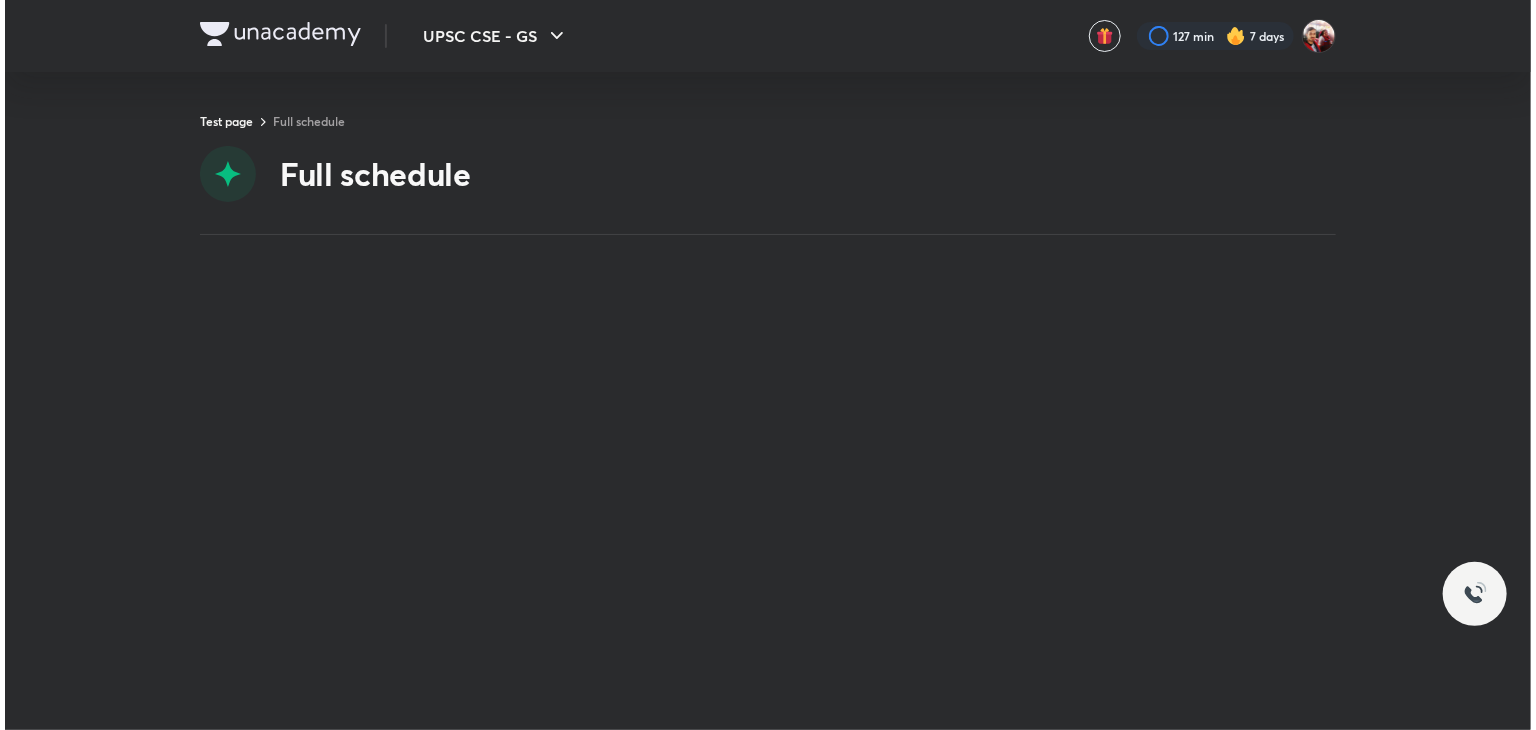 scroll, scrollTop: 0, scrollLeft: 0, axis: both 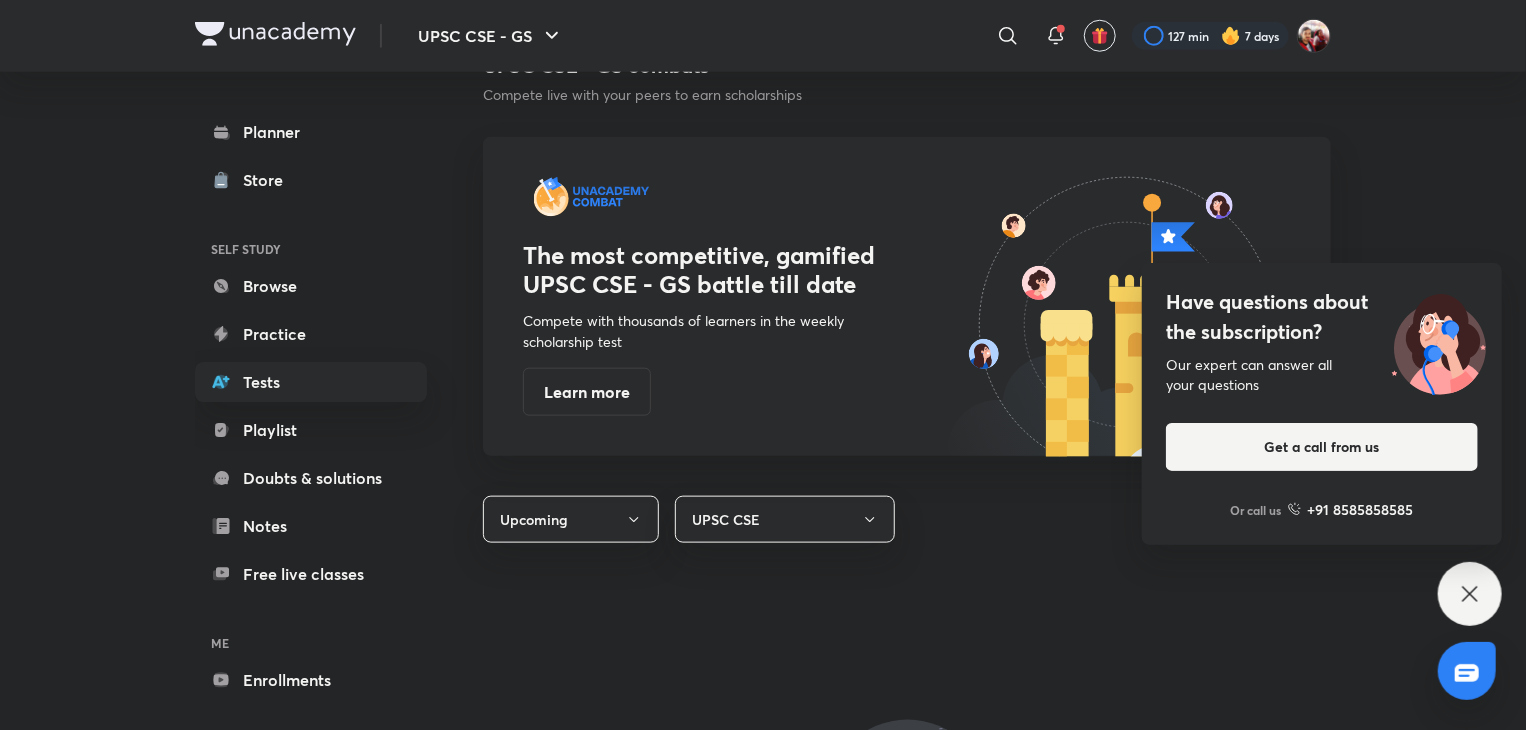 click 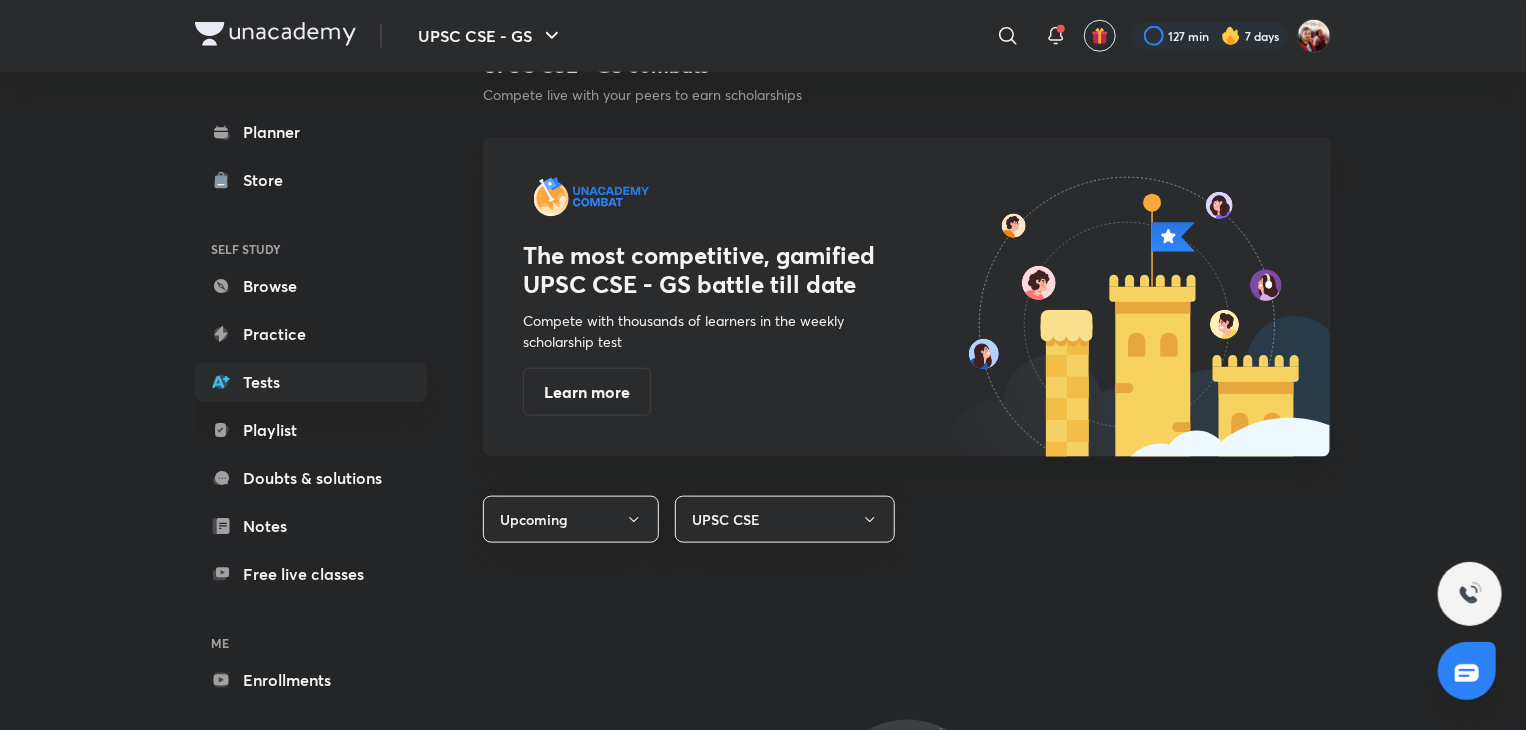 click on "The most competitive, gamified UPSC CSE - GS battle till date Compete with thousands of learners in the weekly scholarship test Learn more" at bounding box center [907, 296] 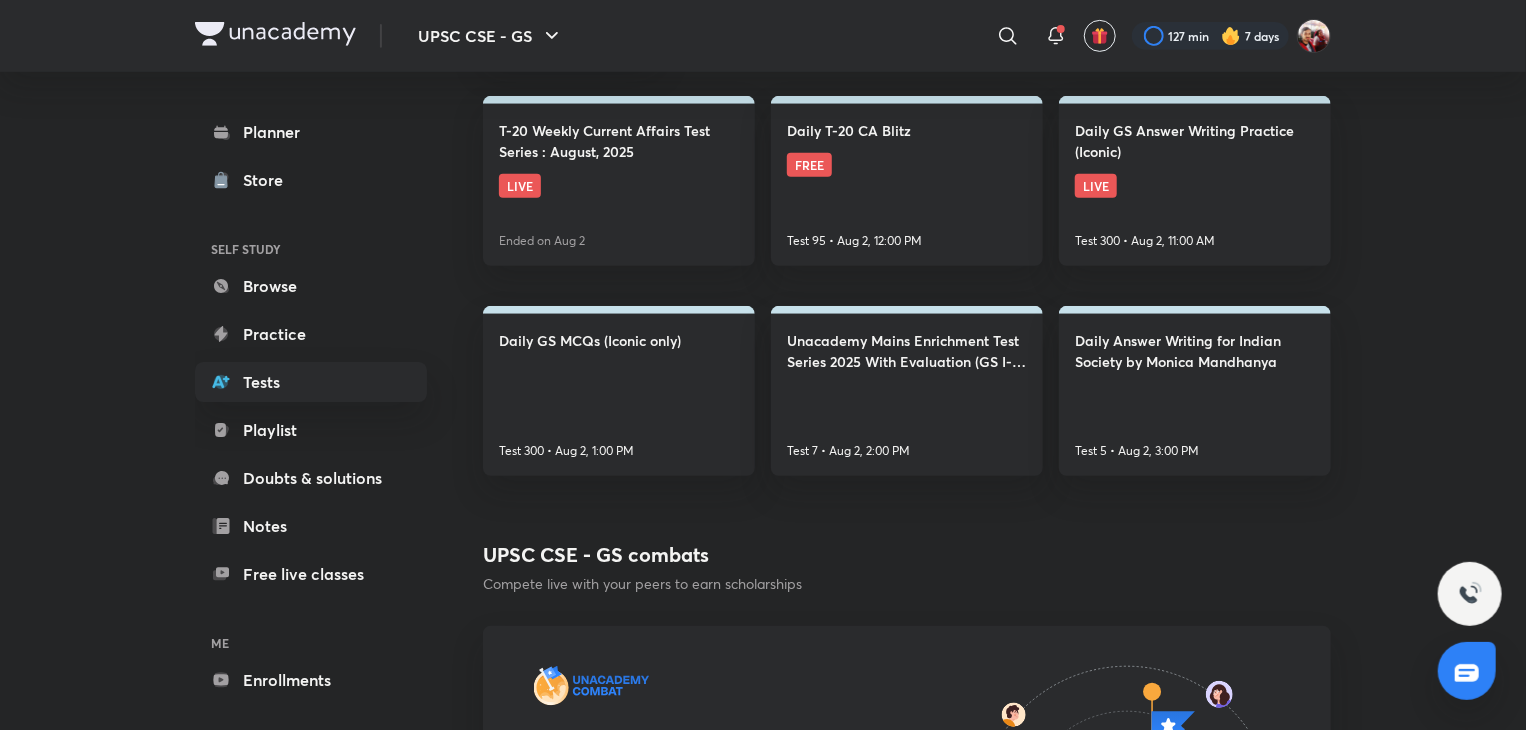 scroll, scrollTop: 0, scrollLeft: 0, axis: both 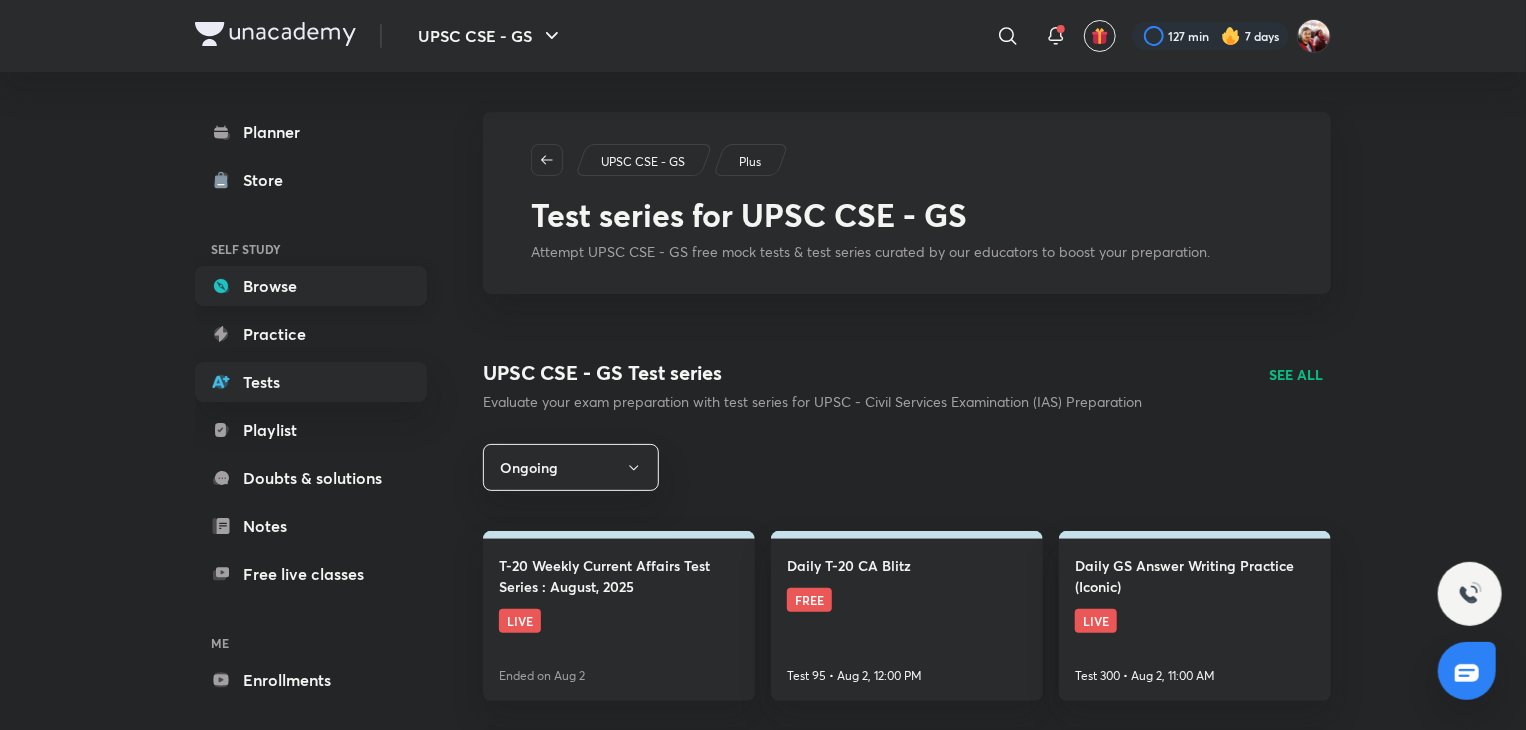 click on "Browse" at bounding box center [311, 286] 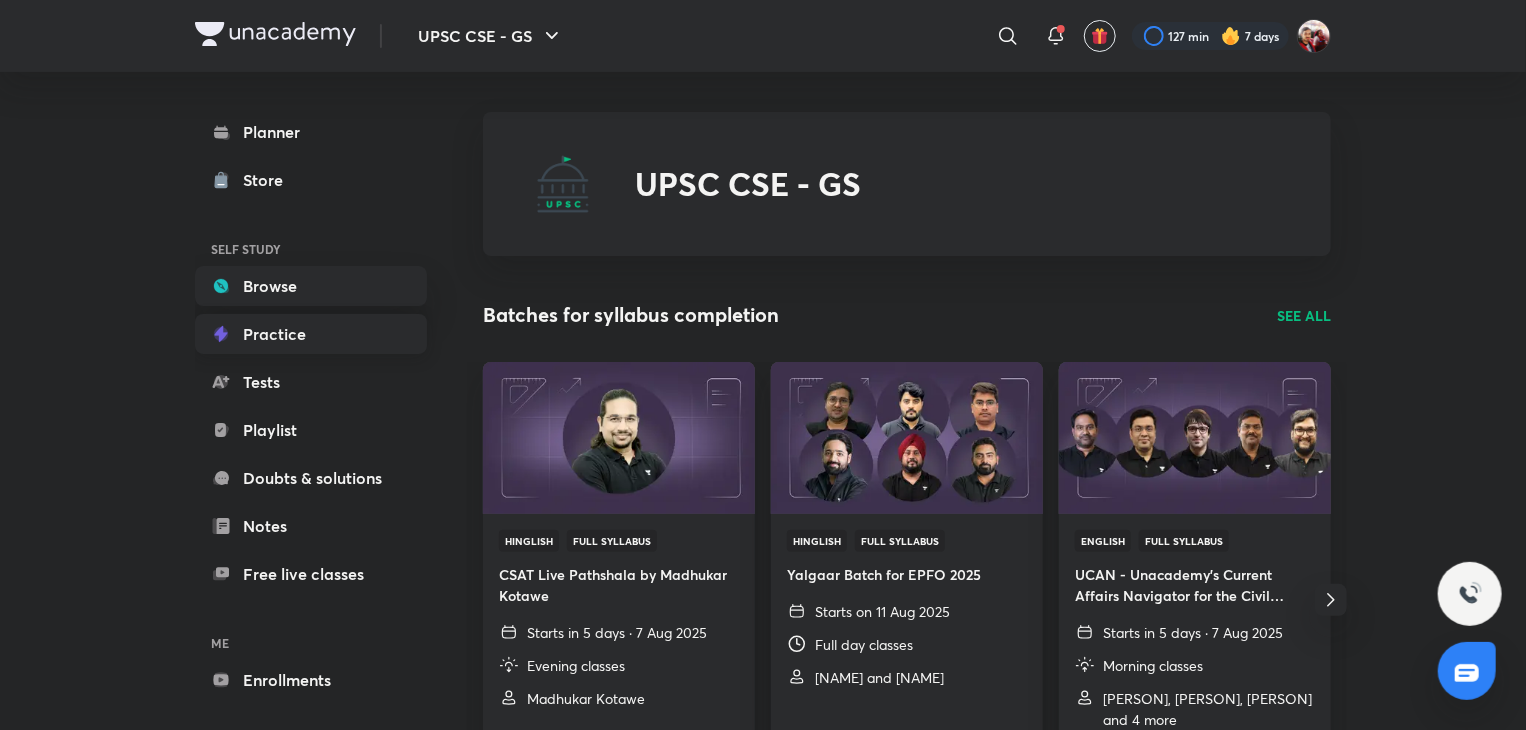 click on "Practice" at bounding box center (311, 334) 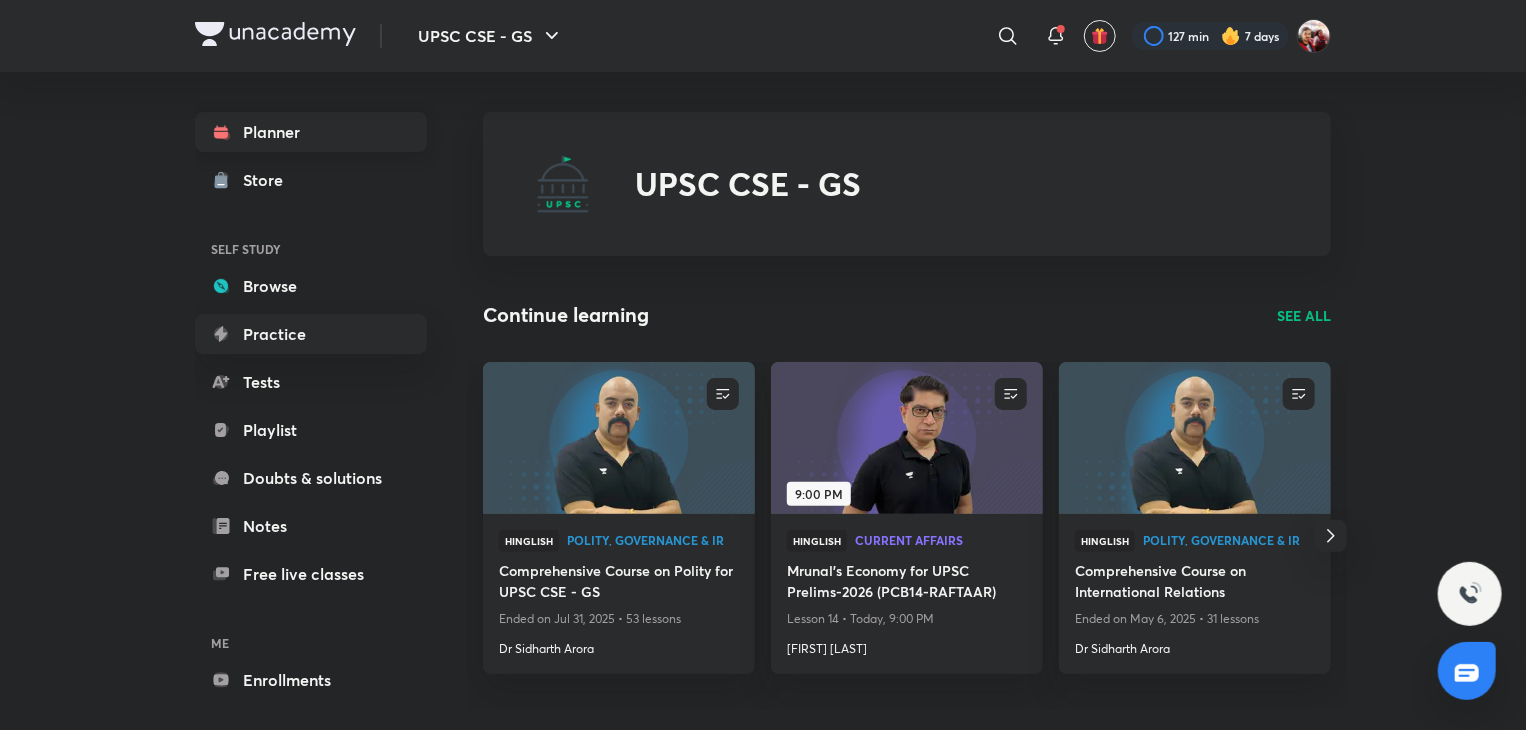 click on "Planner" at bounding box center (311, 132) 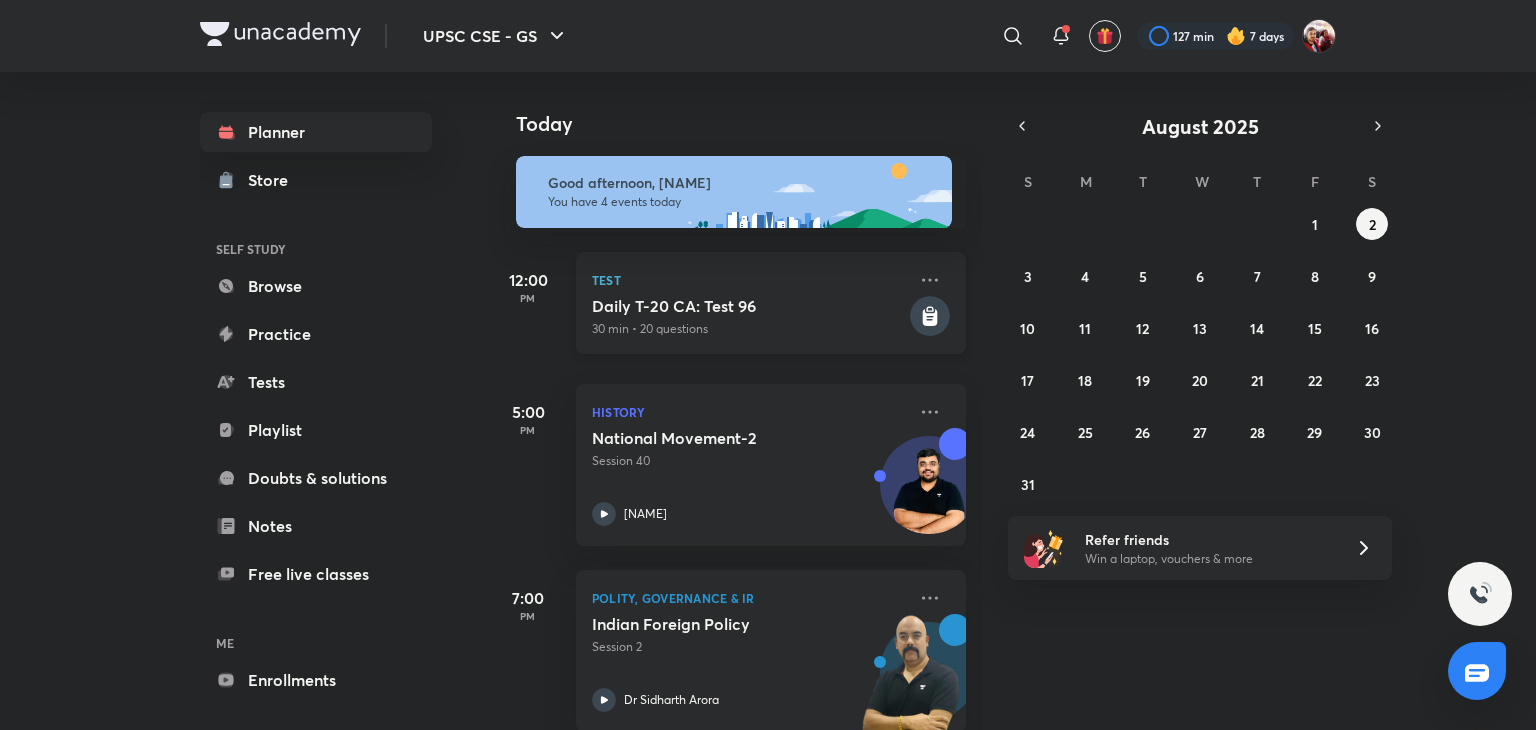 click on "Daily T-20 CA: Test 96" at bounding box center [749, 306] 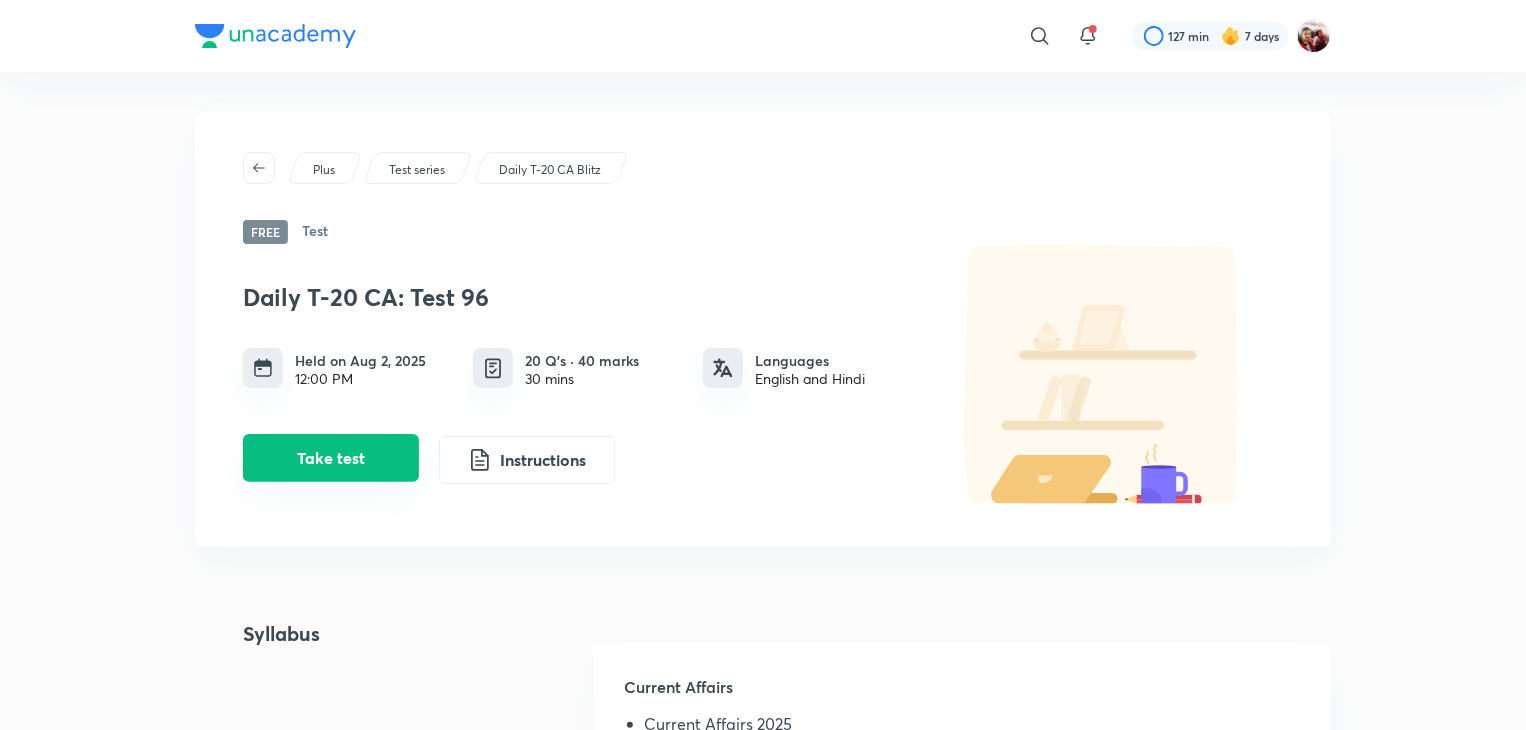click on "Take test" at bounding box center (331, 458) 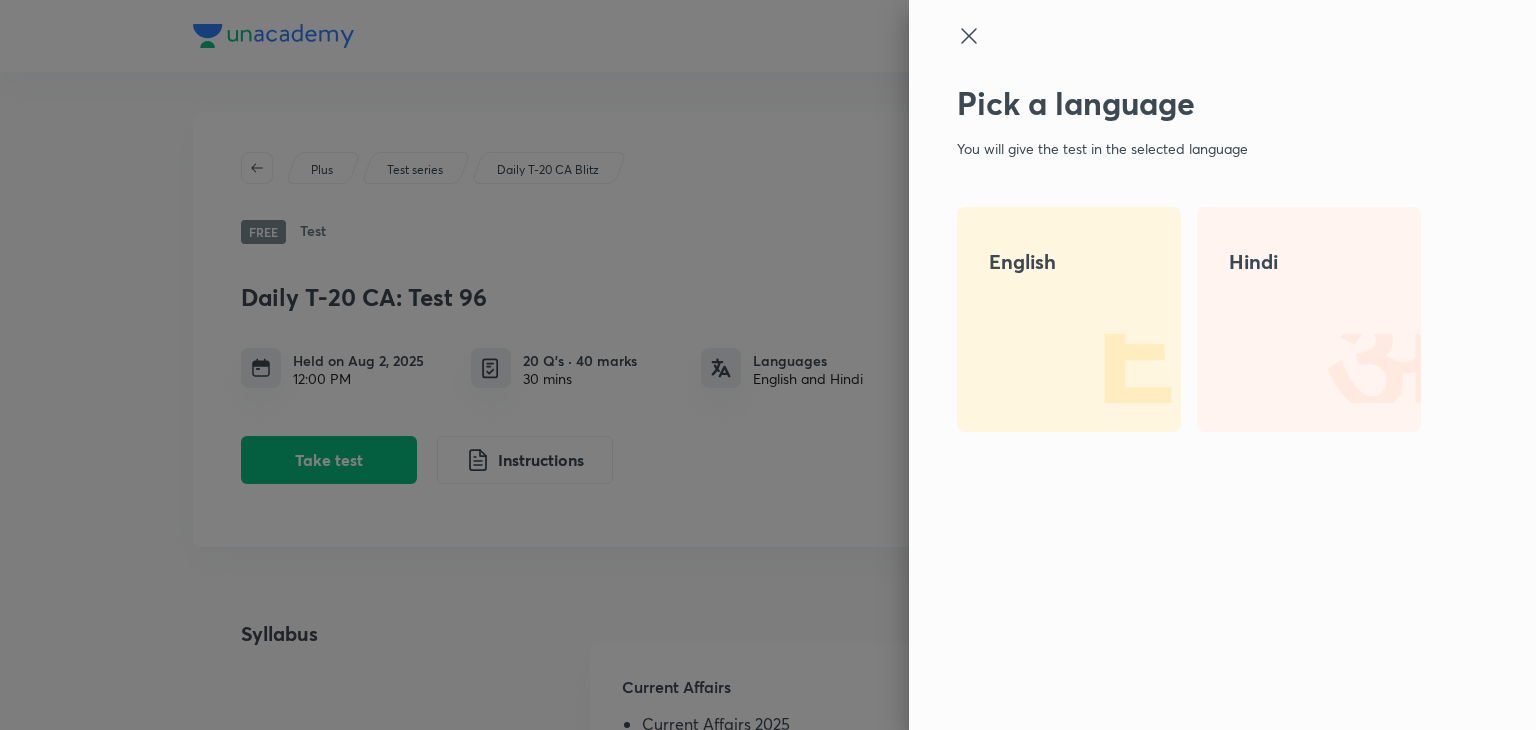click on "English" at bounding box center (1069, 319) 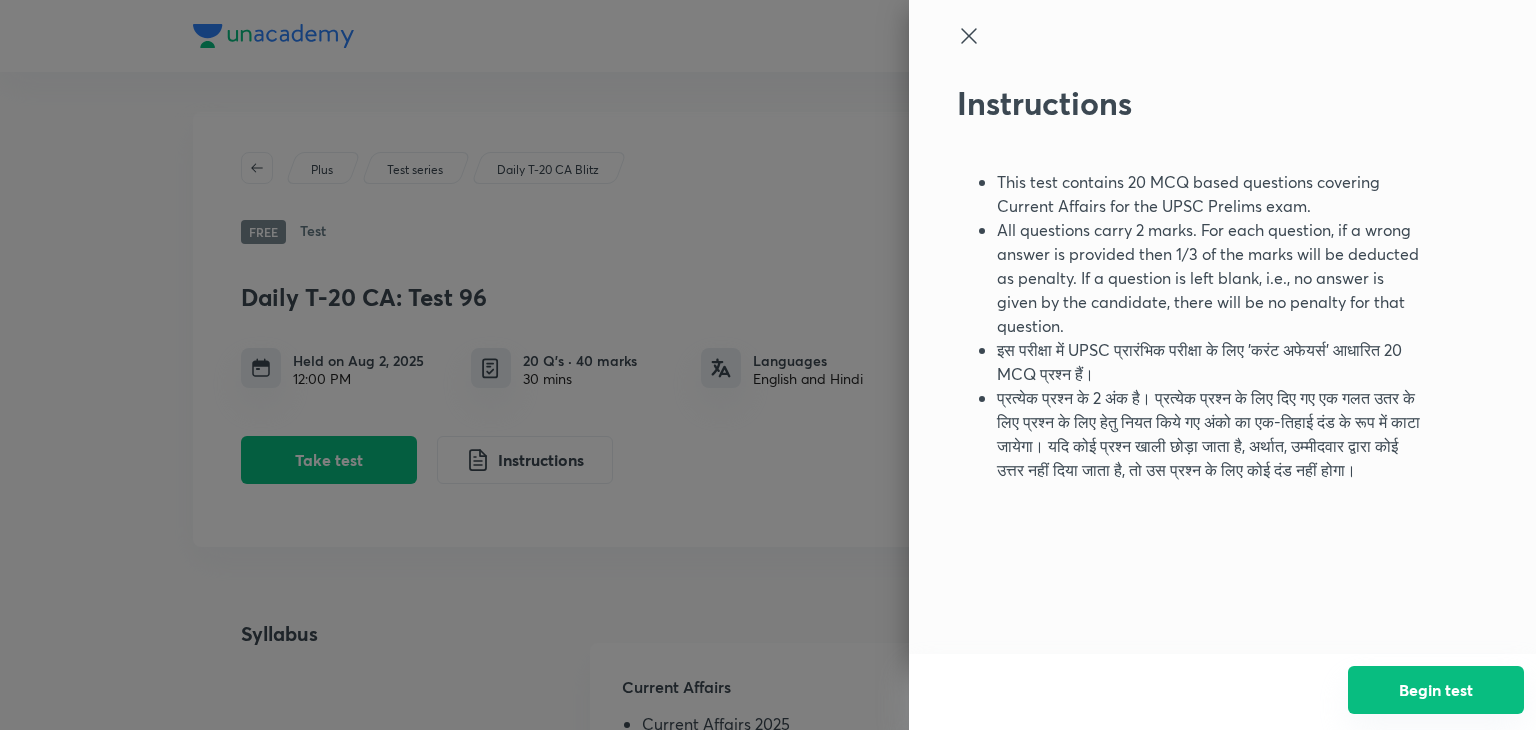 click on "Begin test" at bounding box center [1436, 690] 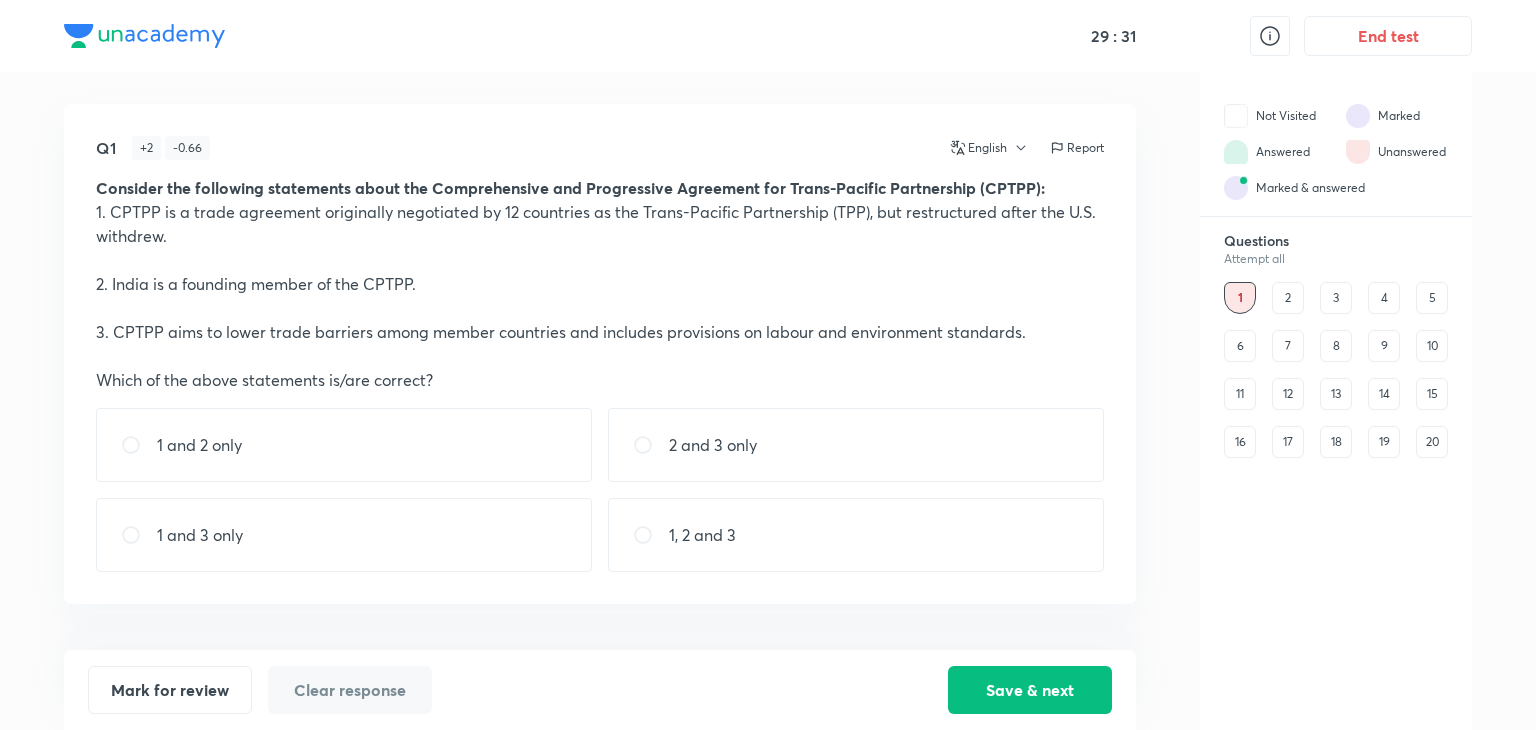click on "1 and 3 only" at bounding box center [344, 535] 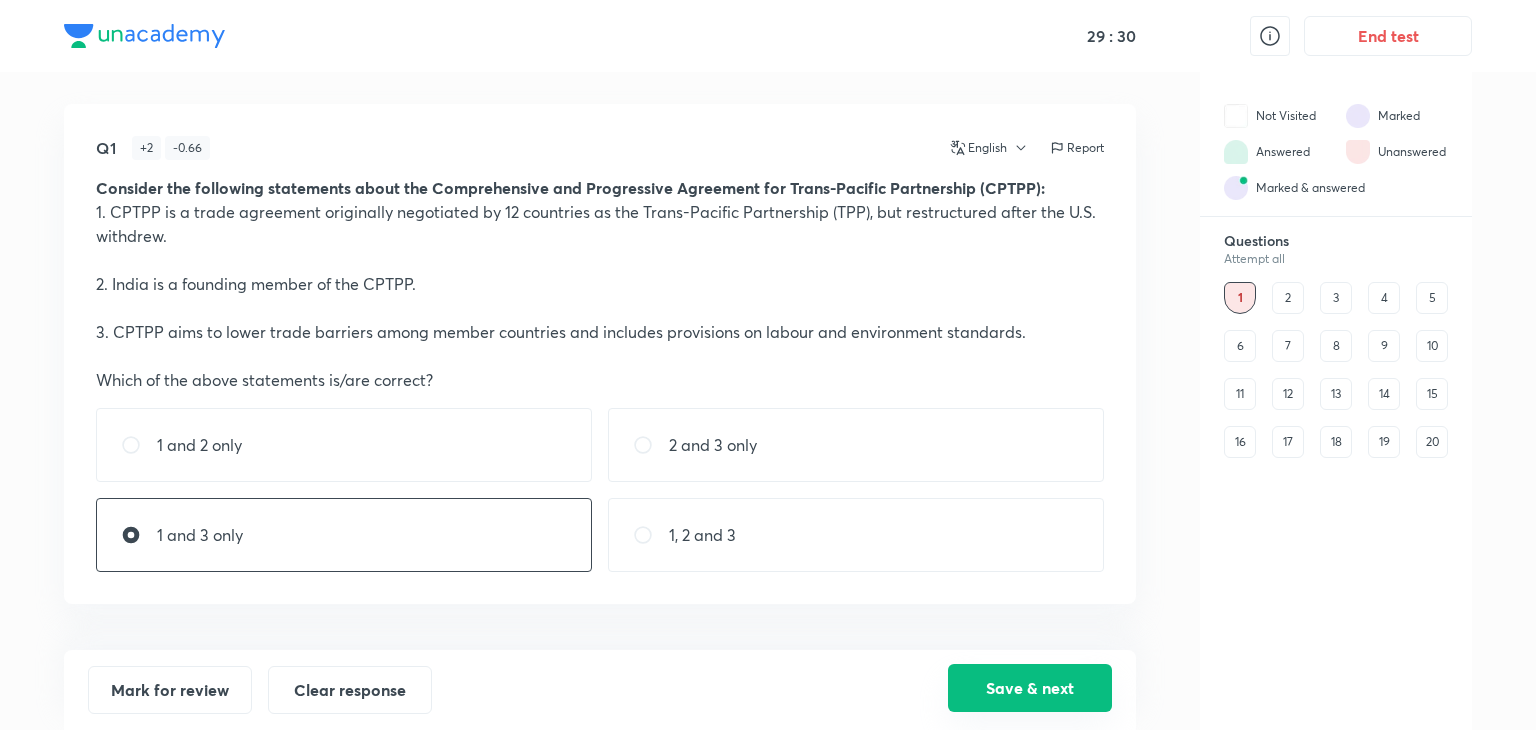 click on "Save & next" at bounding box center [1030, 688] 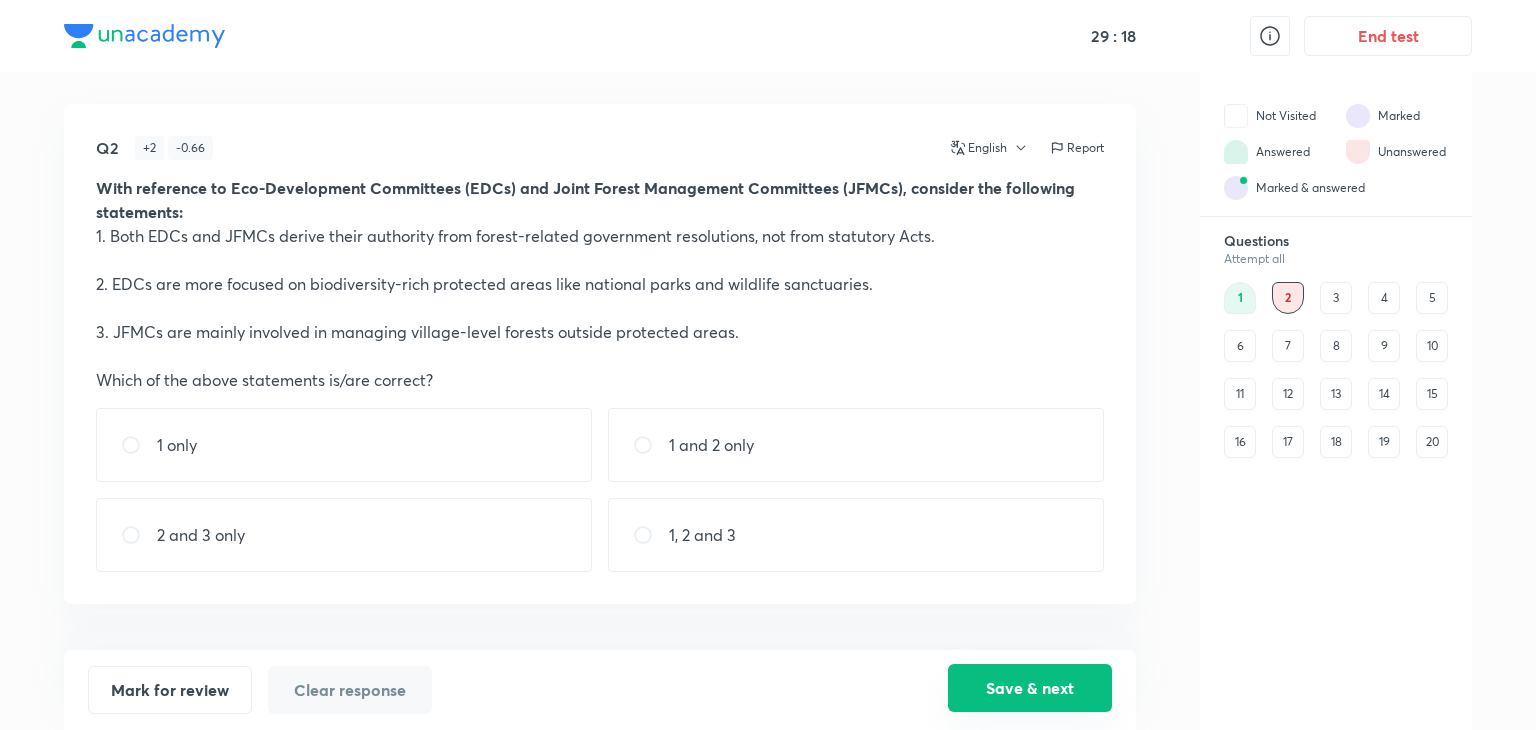 click on "Save & next" at bounding box center [1030, 688] 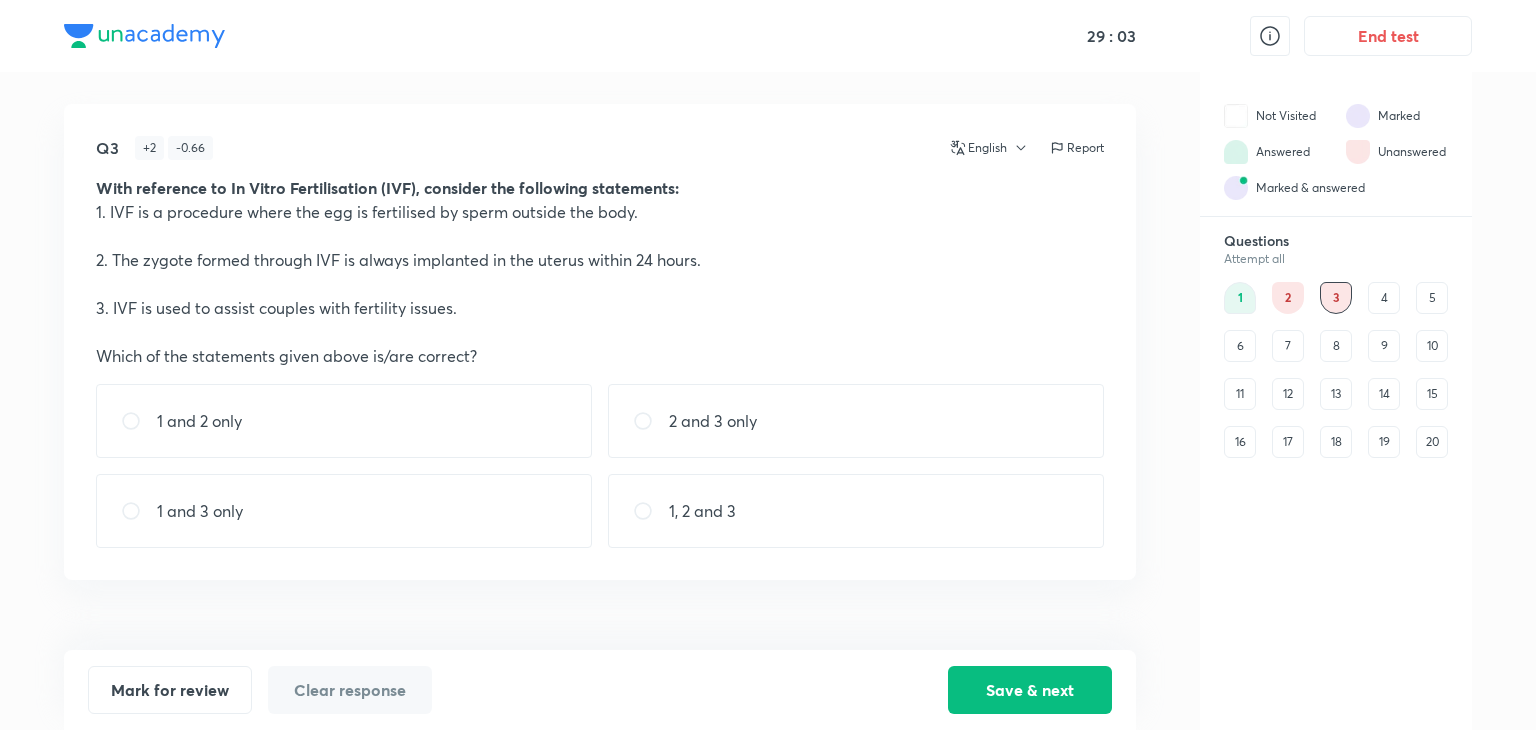 click on "2 and 3 only" at bounding box center [713, 421] 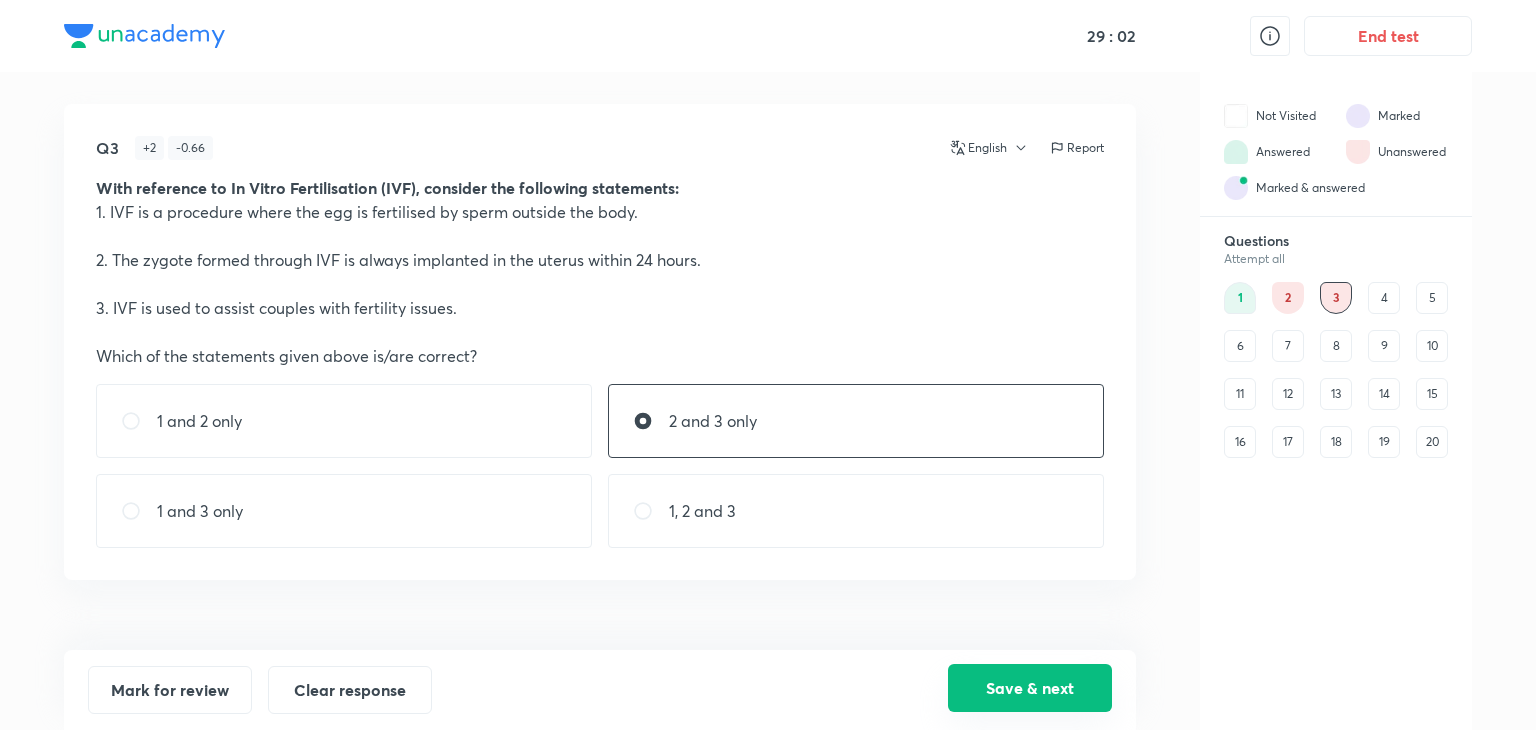 click on "Save & next" at bounding box center [1030, 688] 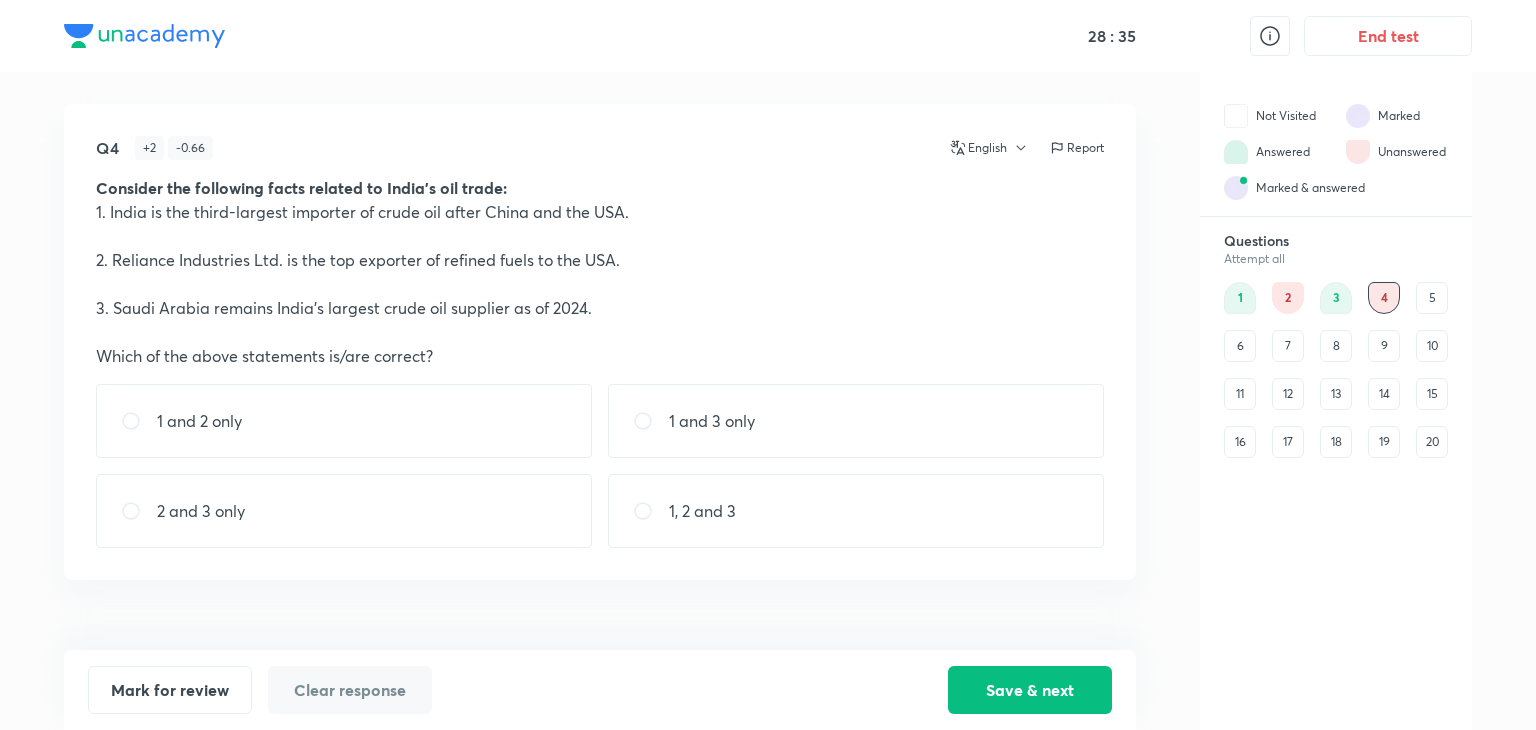 click on "1 and 2 only" at bounding box center [344, 421] 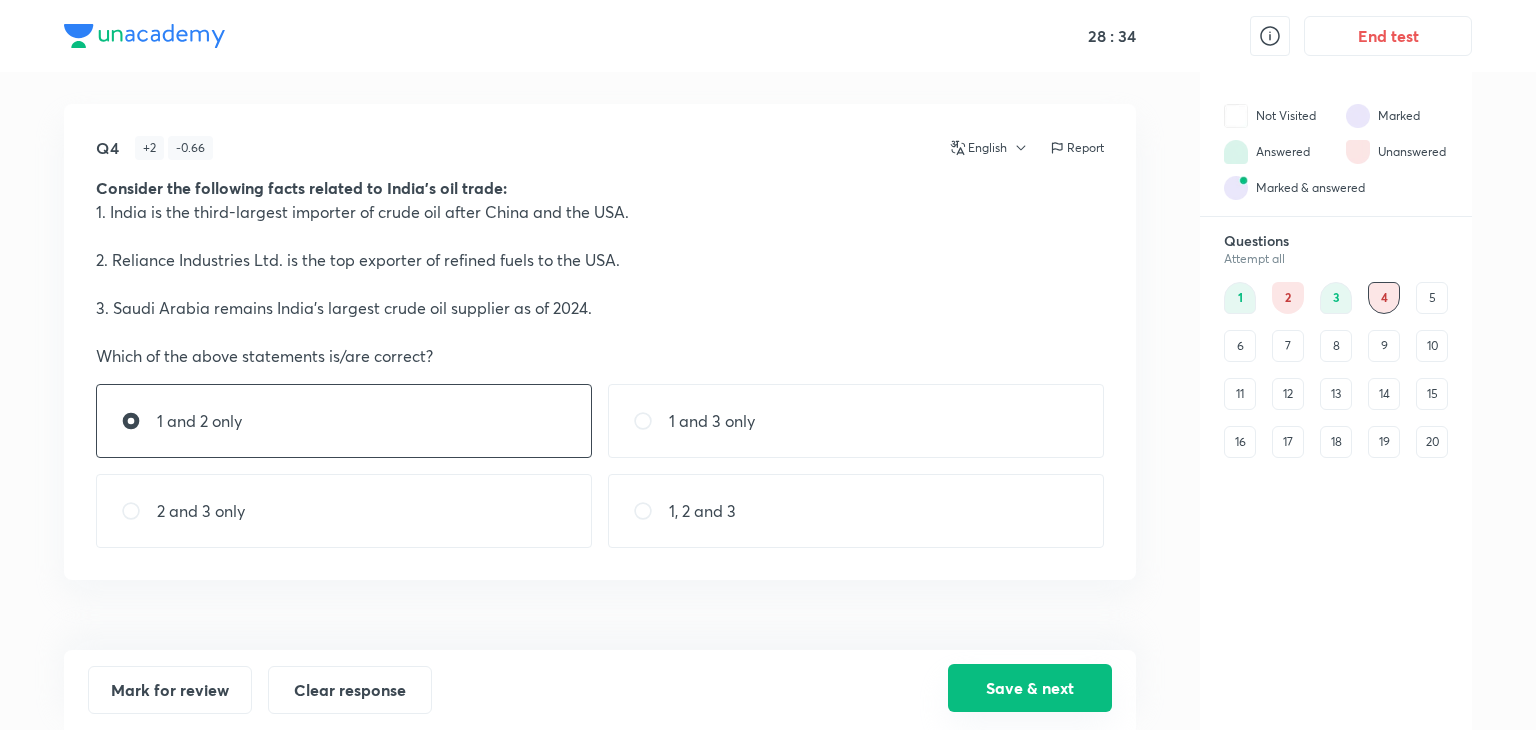 click on "Save & next" at bounding box center [1030, 688] 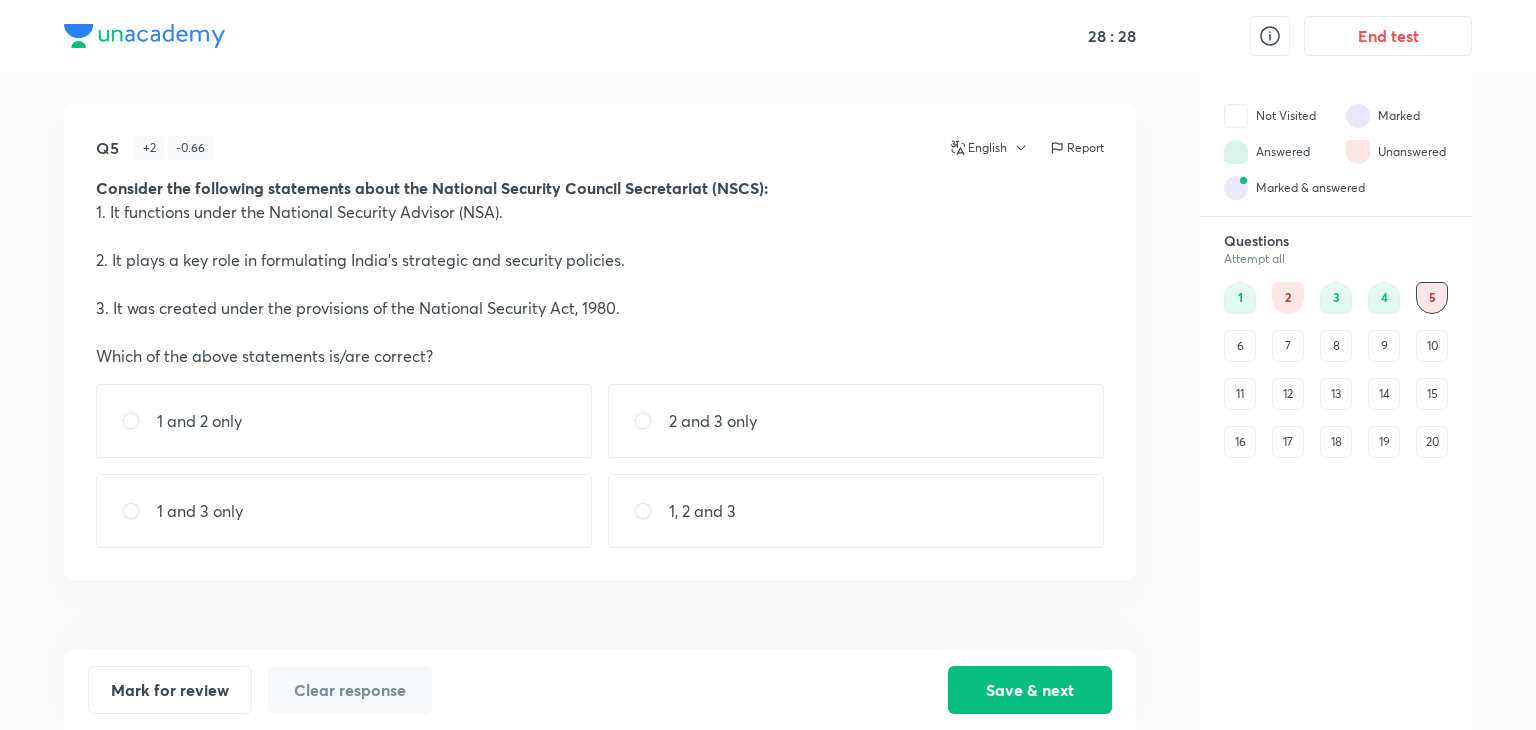 drag, startPoint x: 539, startPoint y: 217, endPoint x: 660, endPoint y: 233, distance: 122.05327 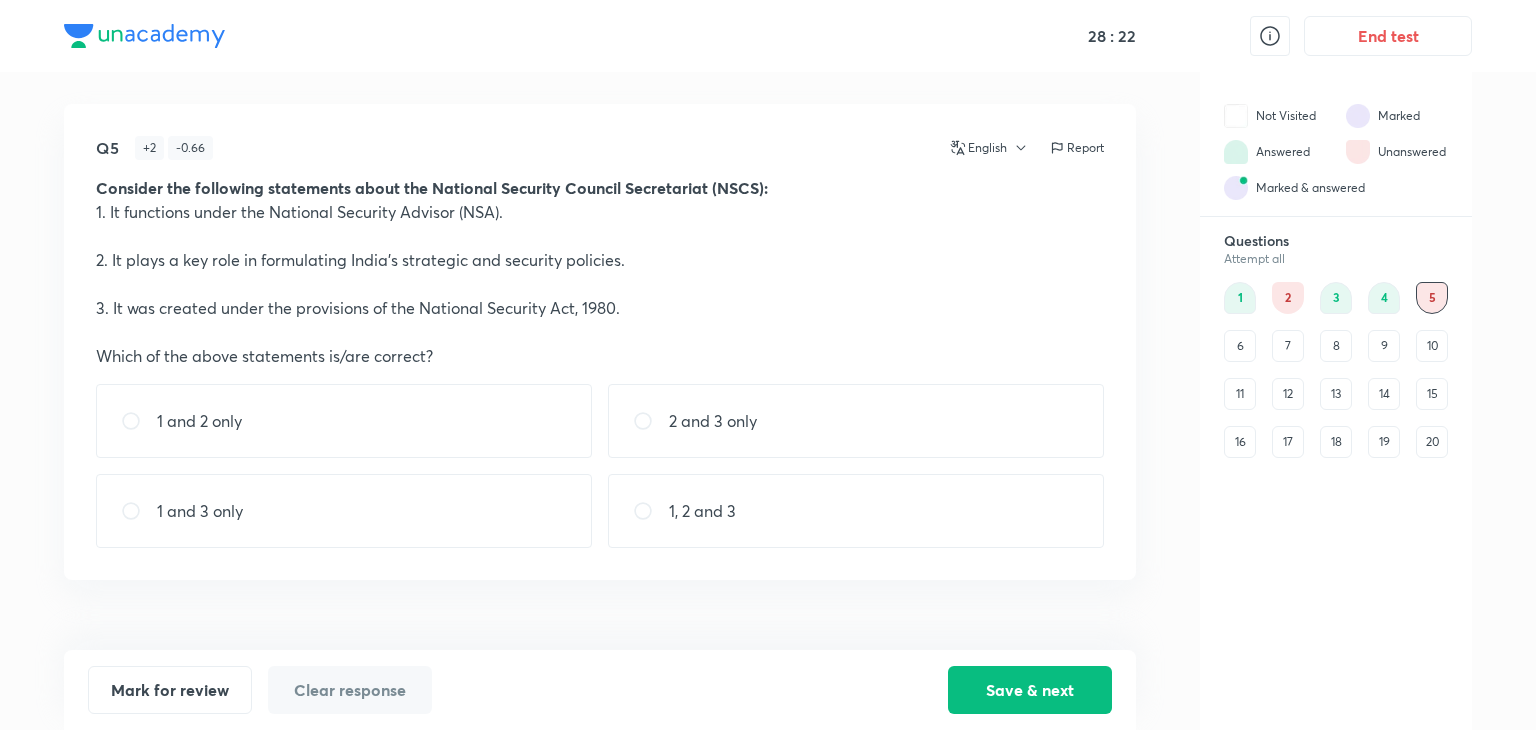 drag, startPoint x: 532, startPoint y: 200, endPoint x: 528, endPoint y: 312, distance: 112.0714 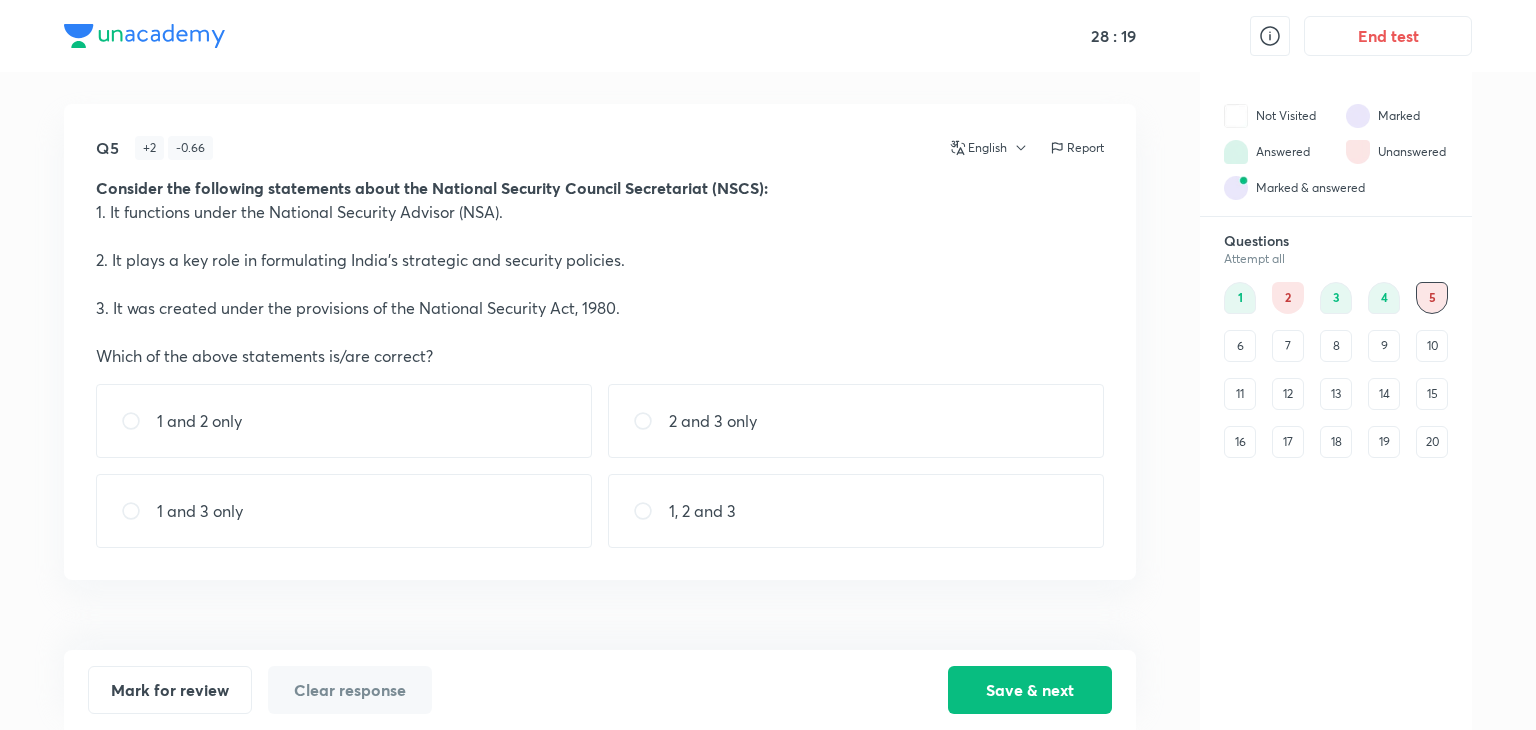 click on "1, 2 and 3" at bounding box center [856, 511] 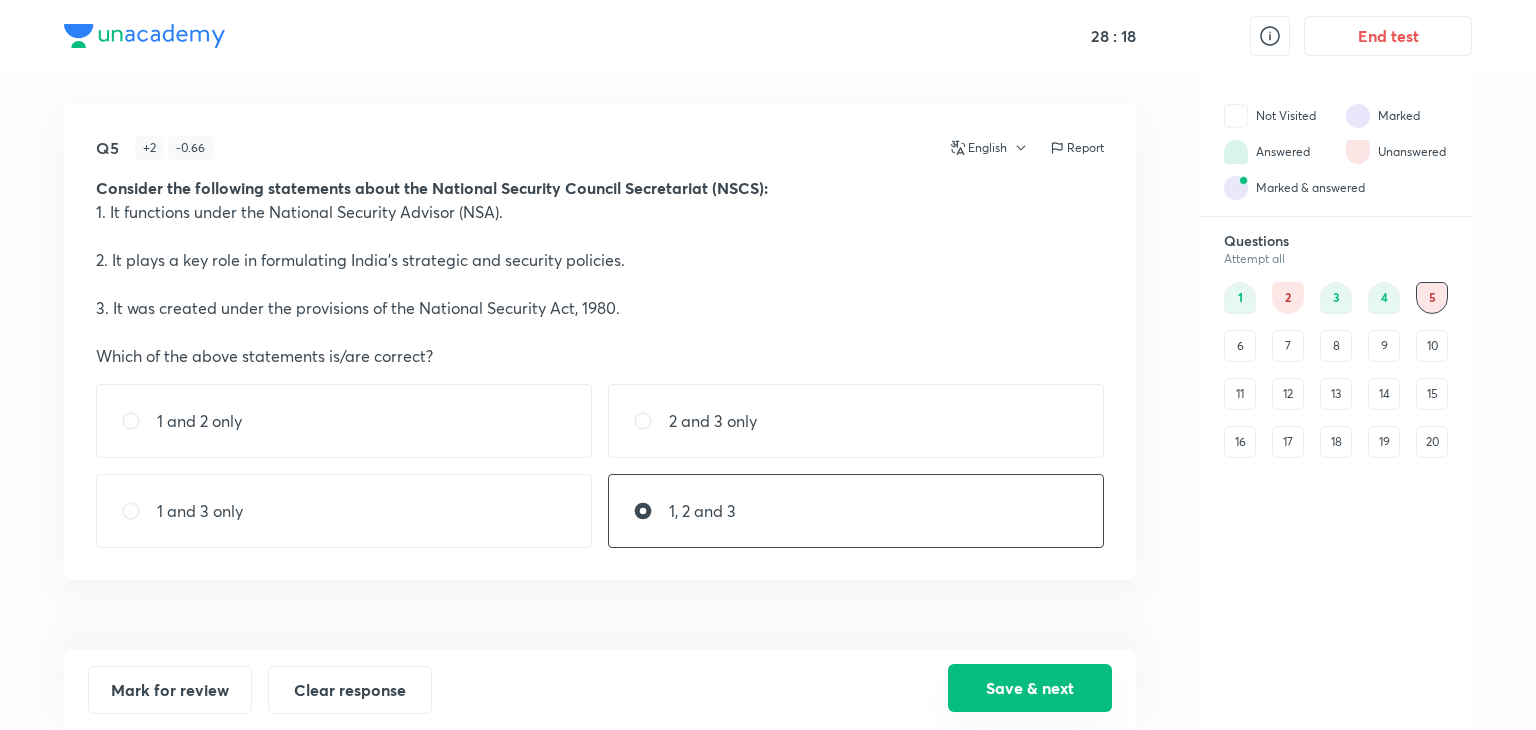 click on "Save & next" at bounding box center [1030, 688] 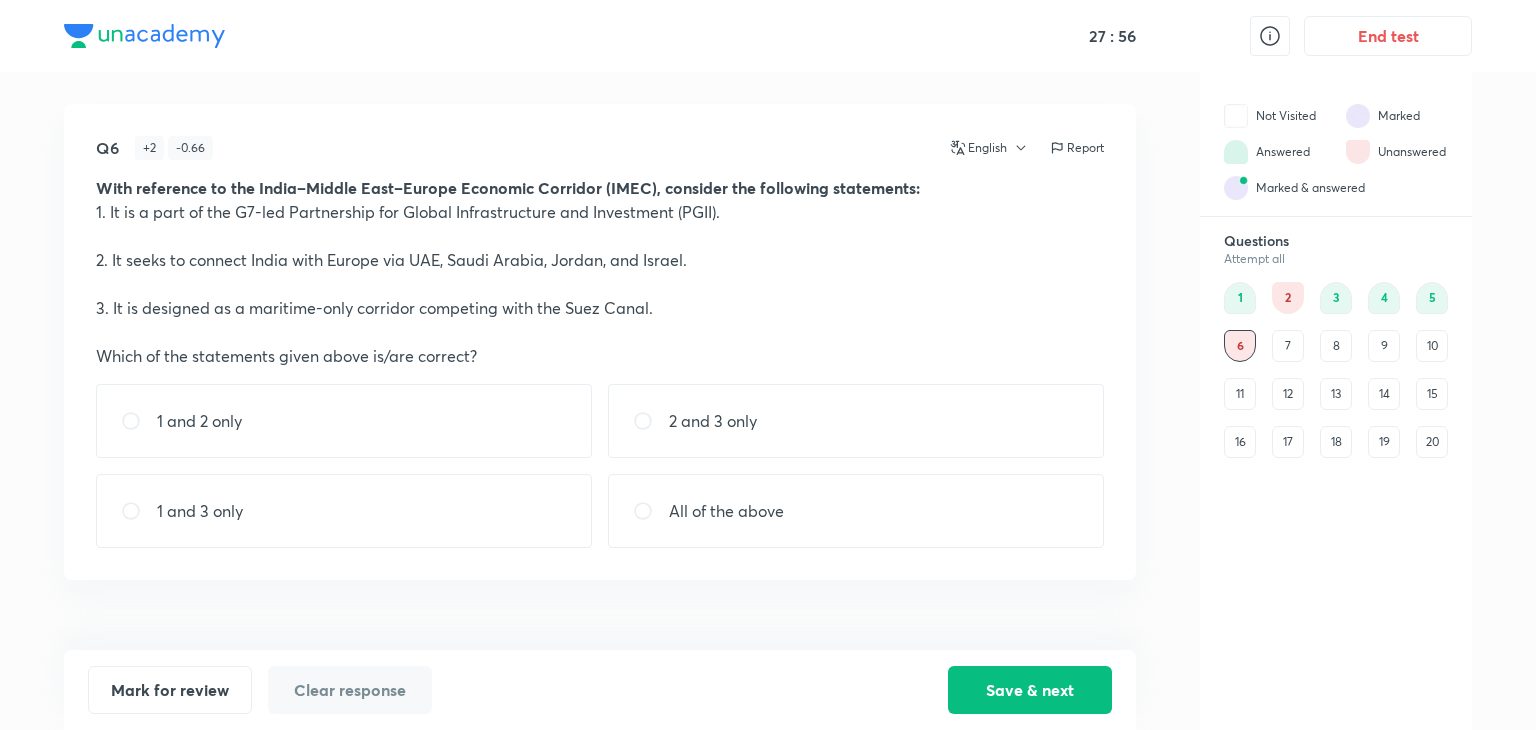 click at bounding box center (600, 332) 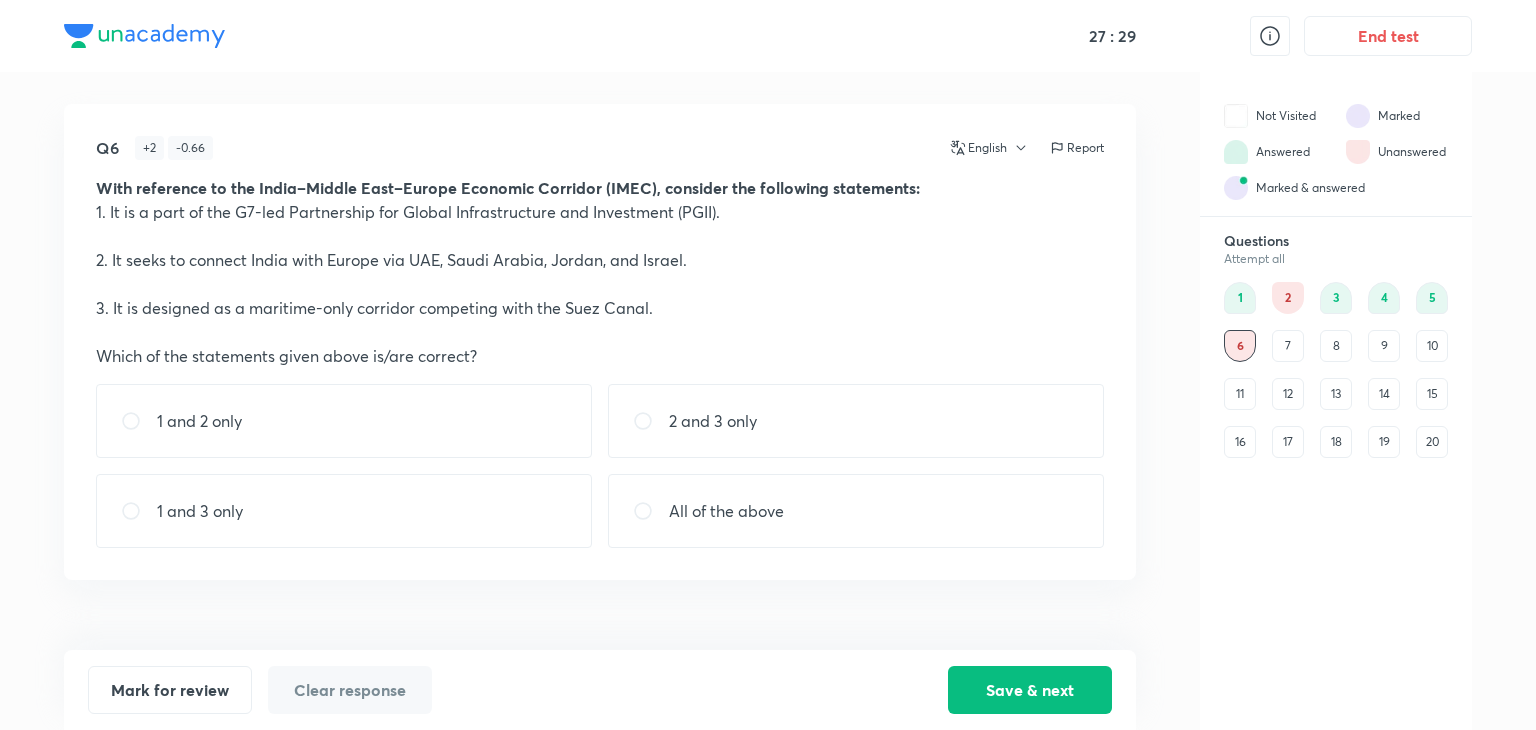 click on "1 and 2 only" at bounding box center (344, 421) 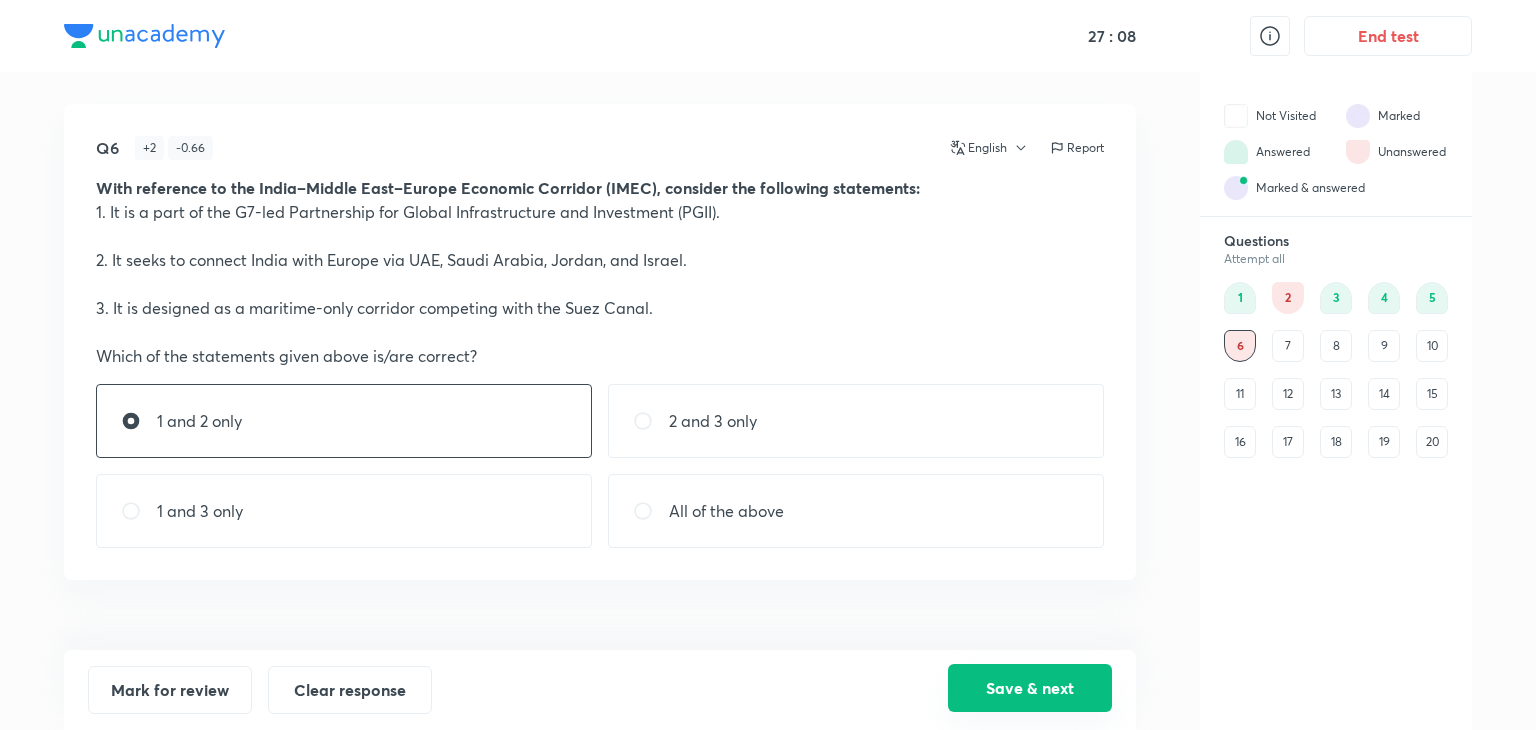click on "Save & next" at bounding box center [1030, 690] 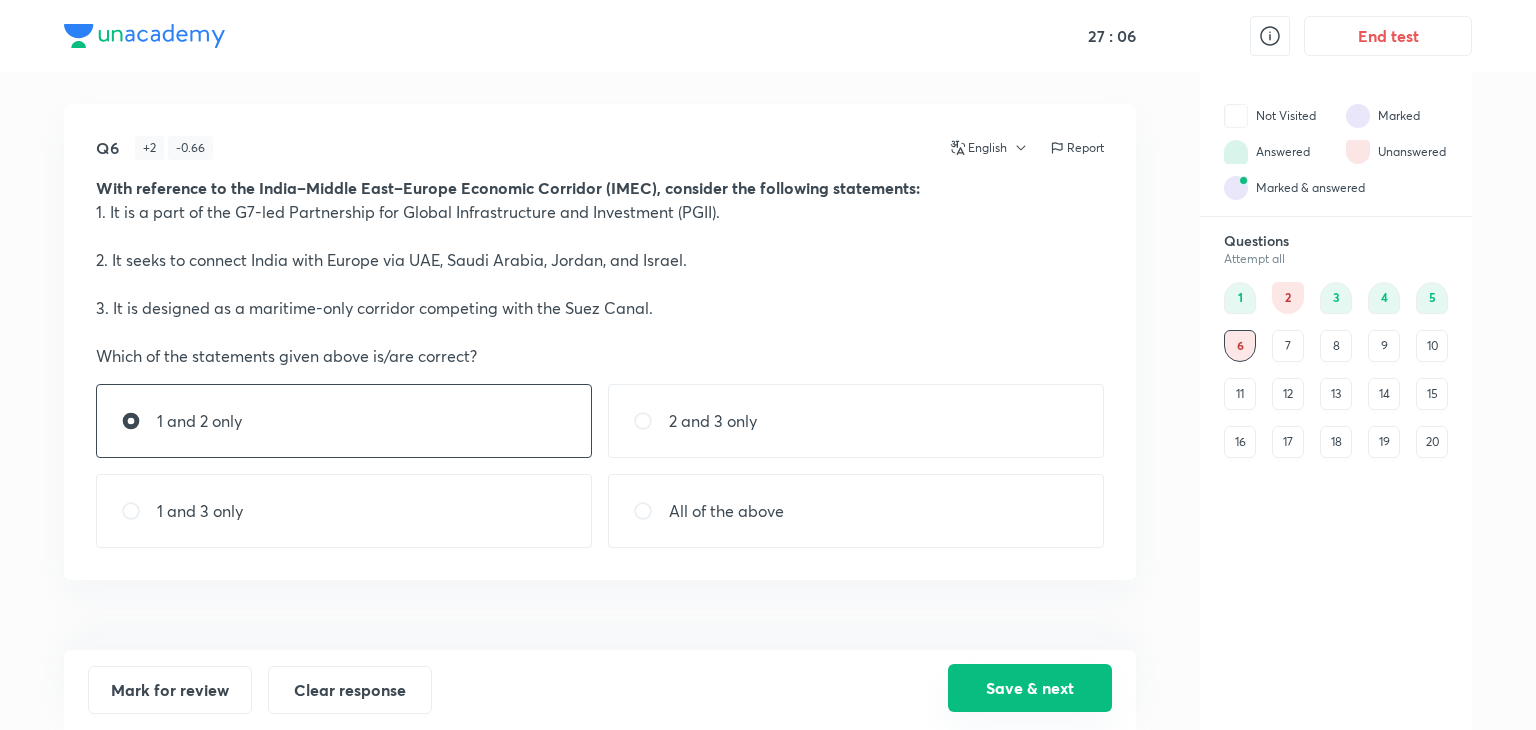 click on "Save & next" at bounding box center [1030, 688] 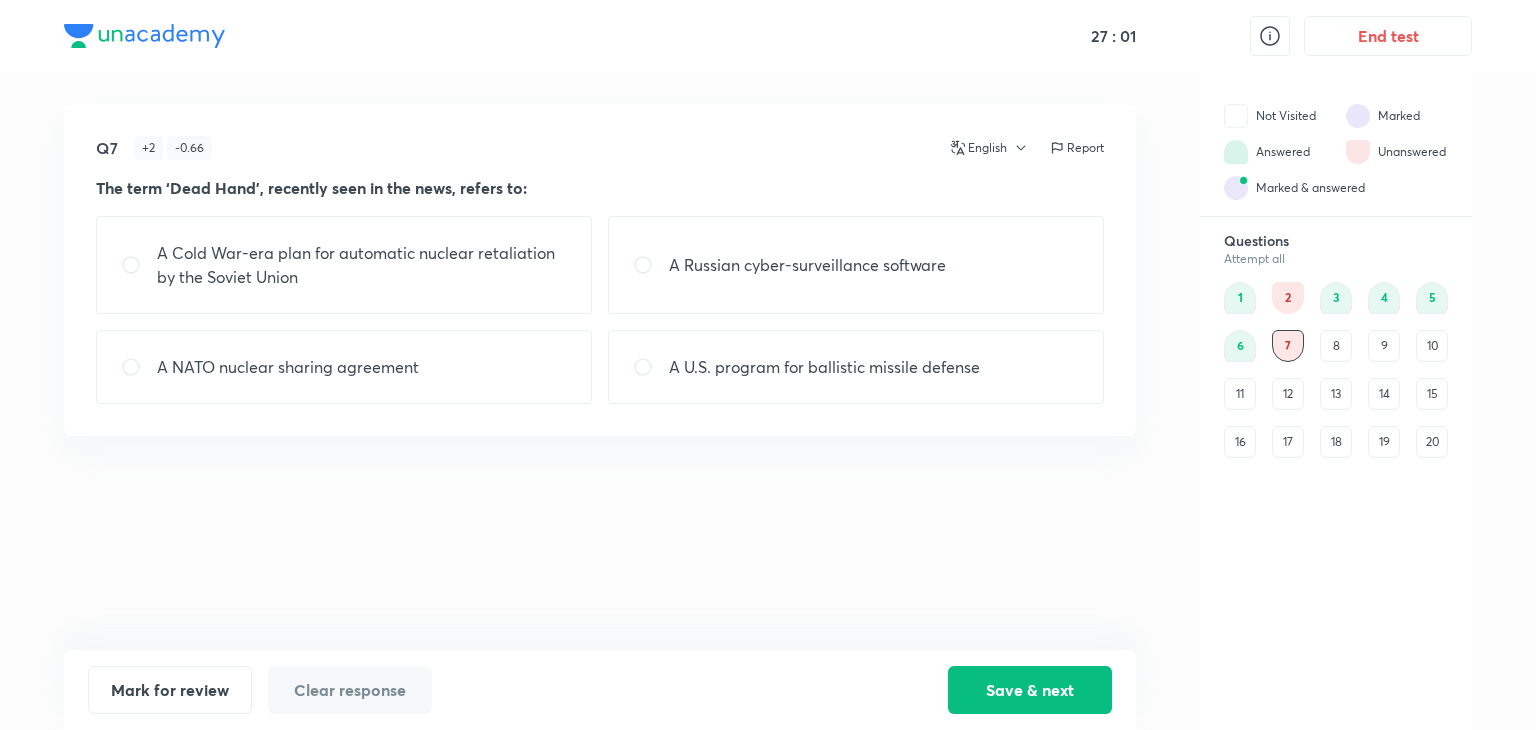 click on "A Cold War-era plan for automatic nuclear retaliation by the Soviet Union" at bounding box center (362, 265) 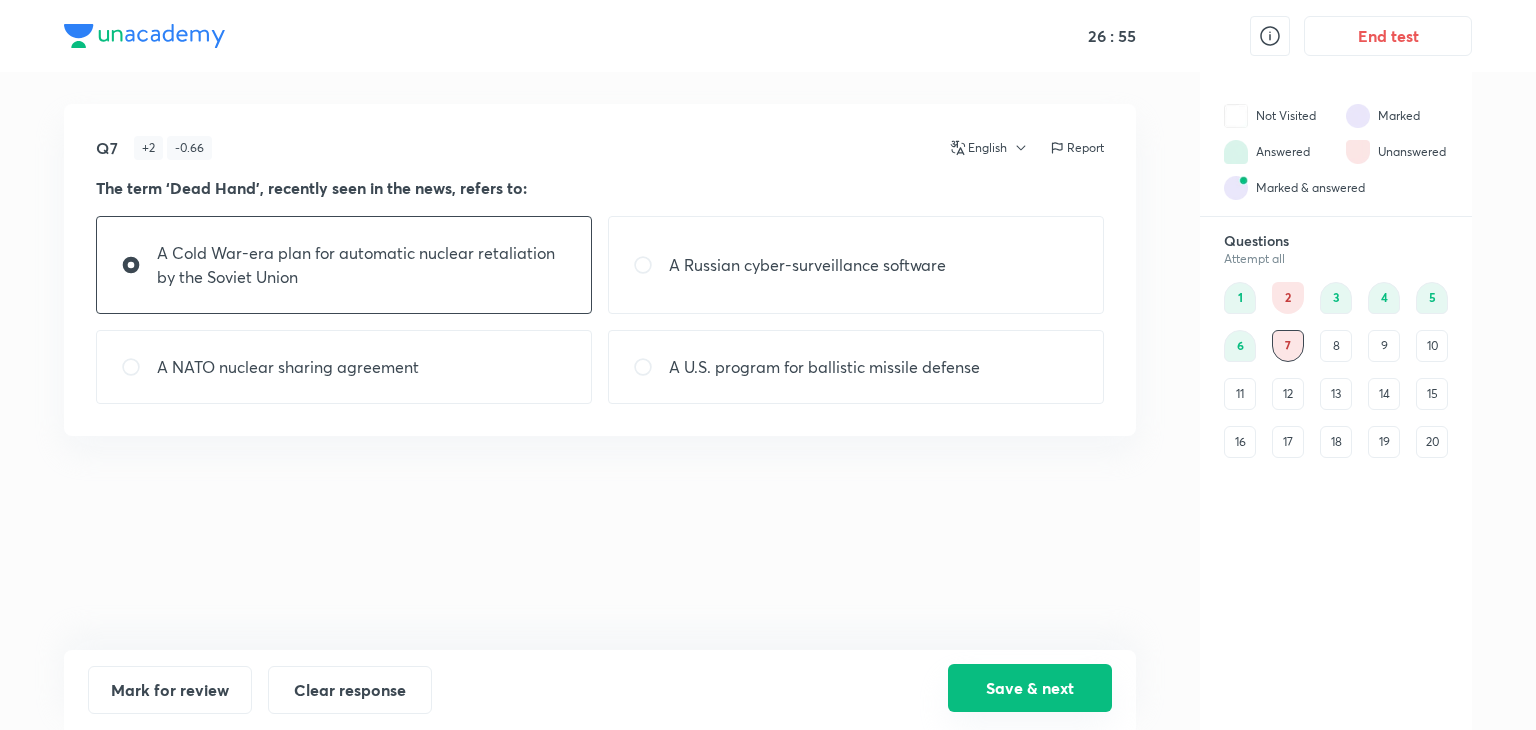 click on "Save & next" at bounding box center (1030, 688) 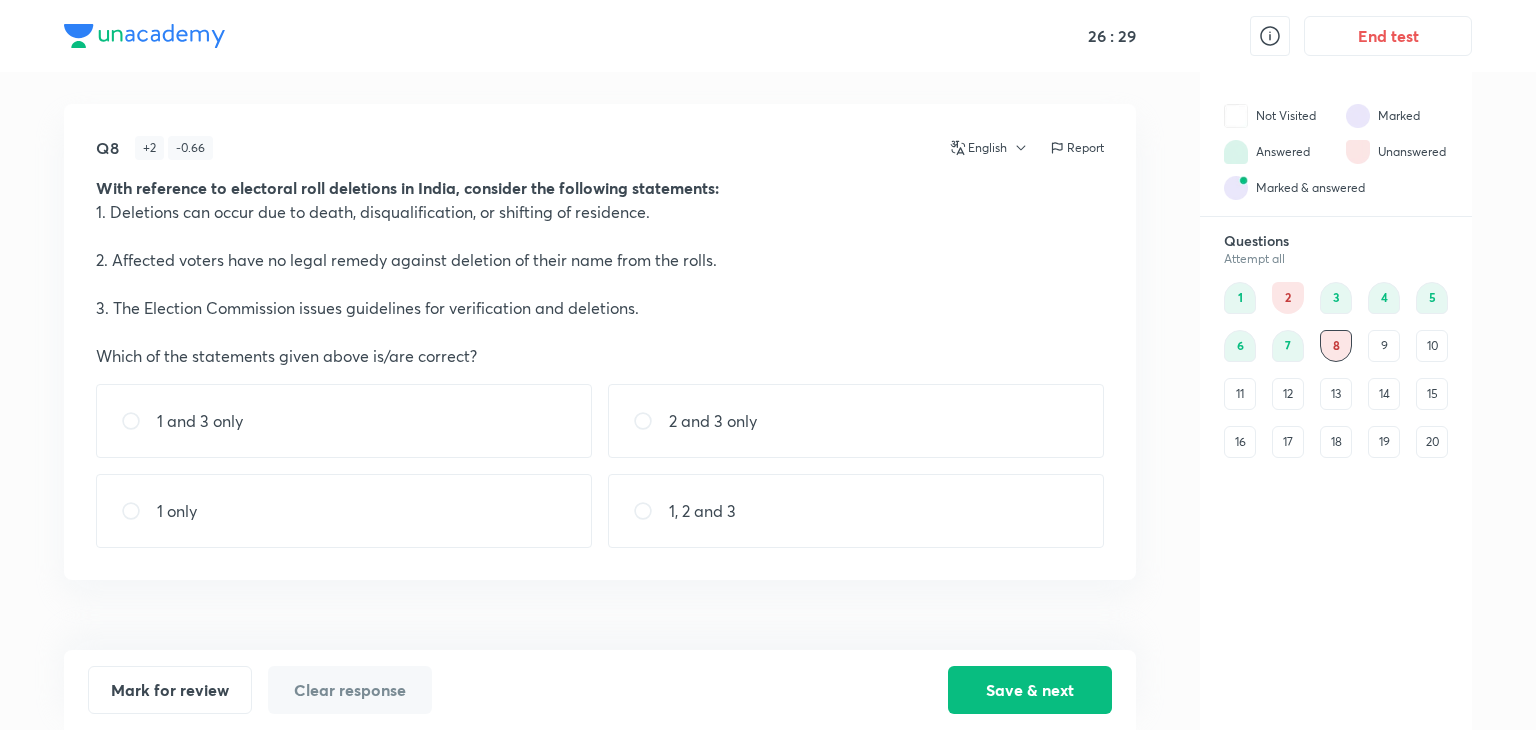click on "1 and 3 only" at bounding box center [344, 421] 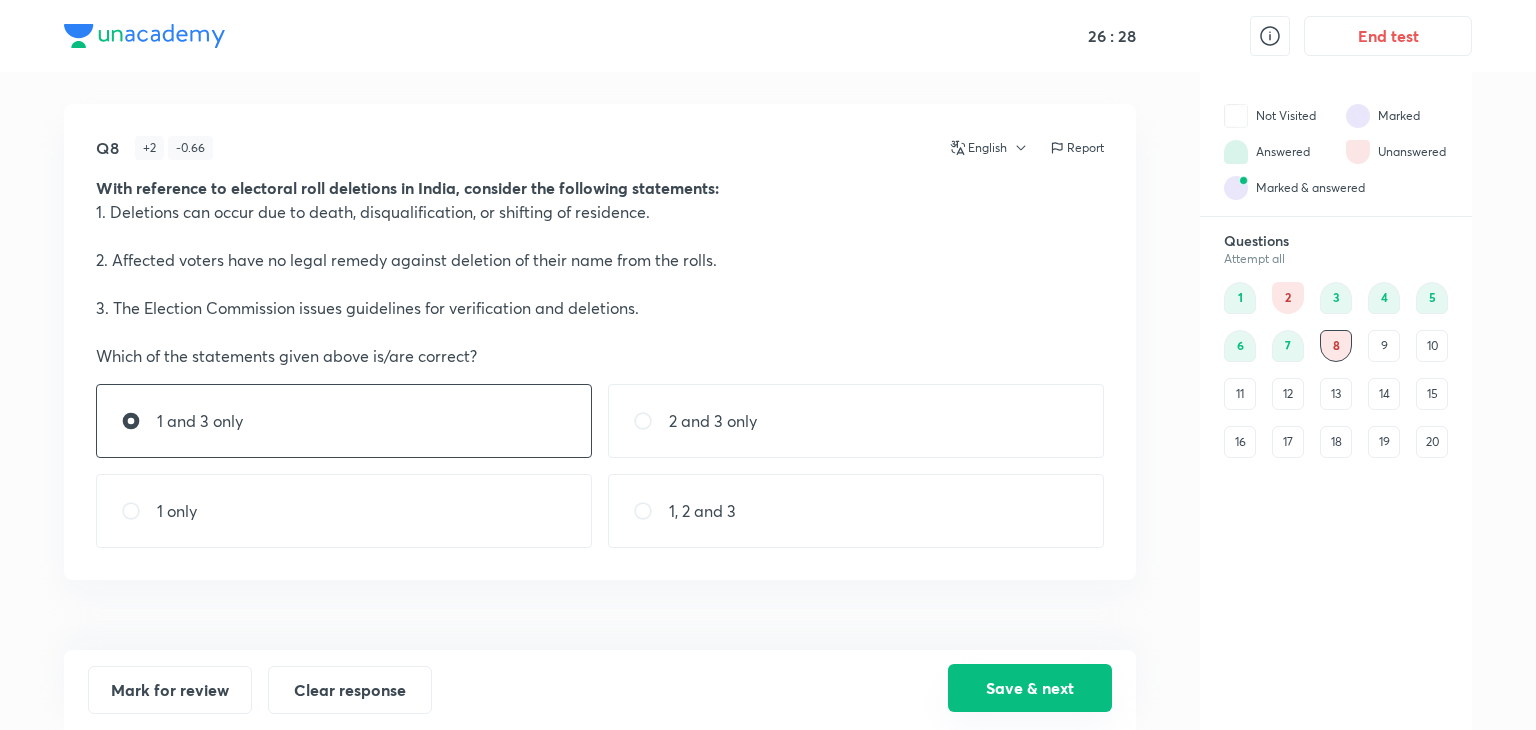 click on "Save & next" at bounding box center (1030, 688) 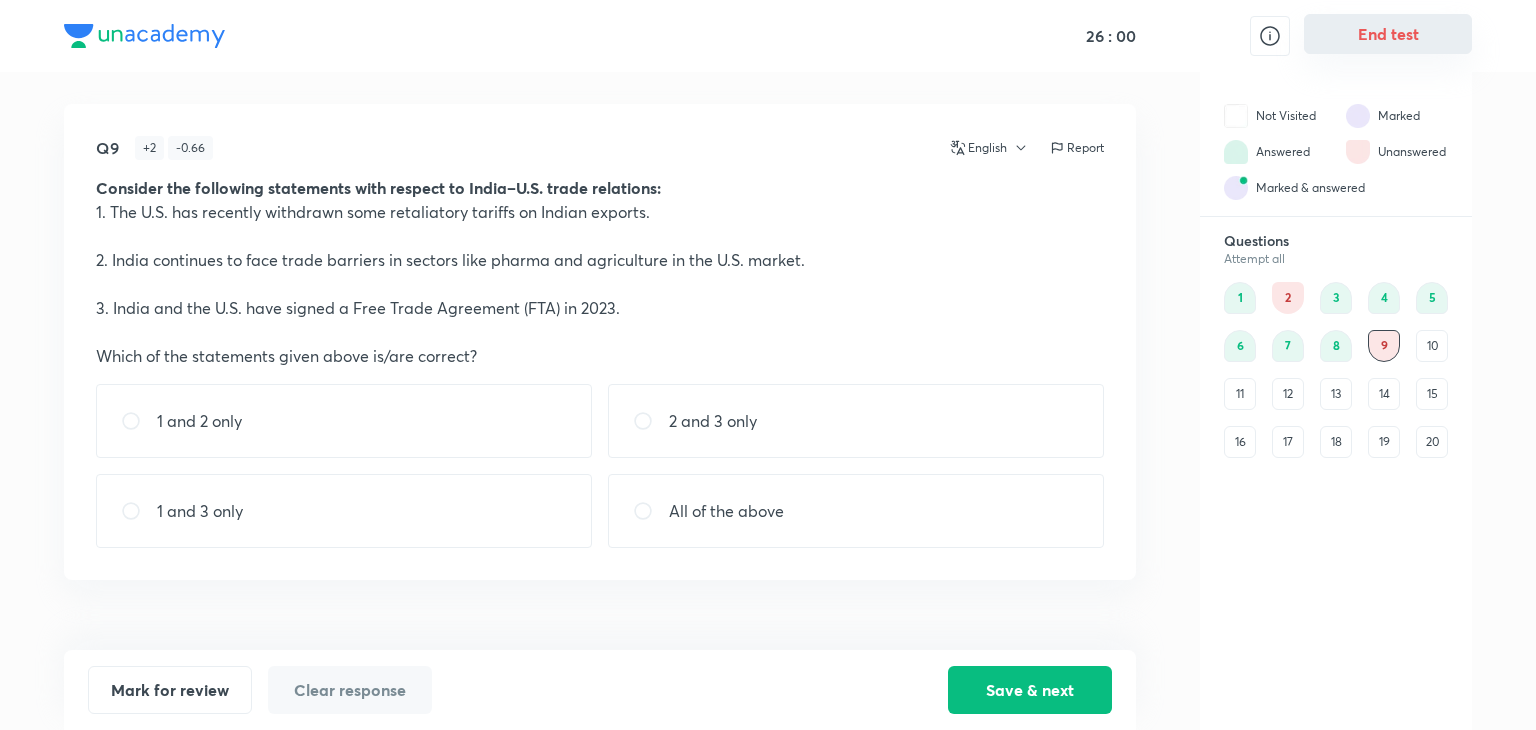 click on "End test" at bounding box center [1388, 34] 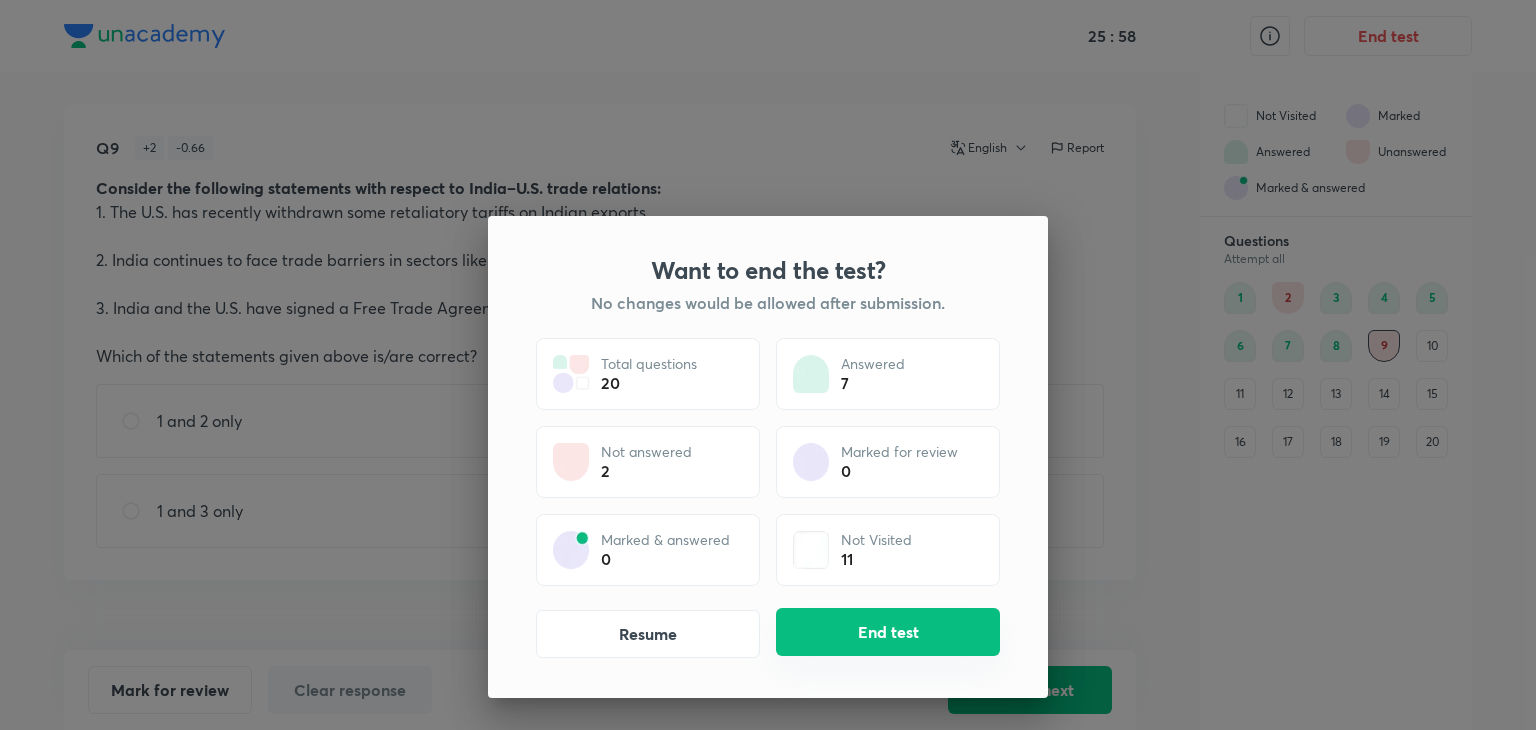 click on "End test" at bounding box center [888, 632] 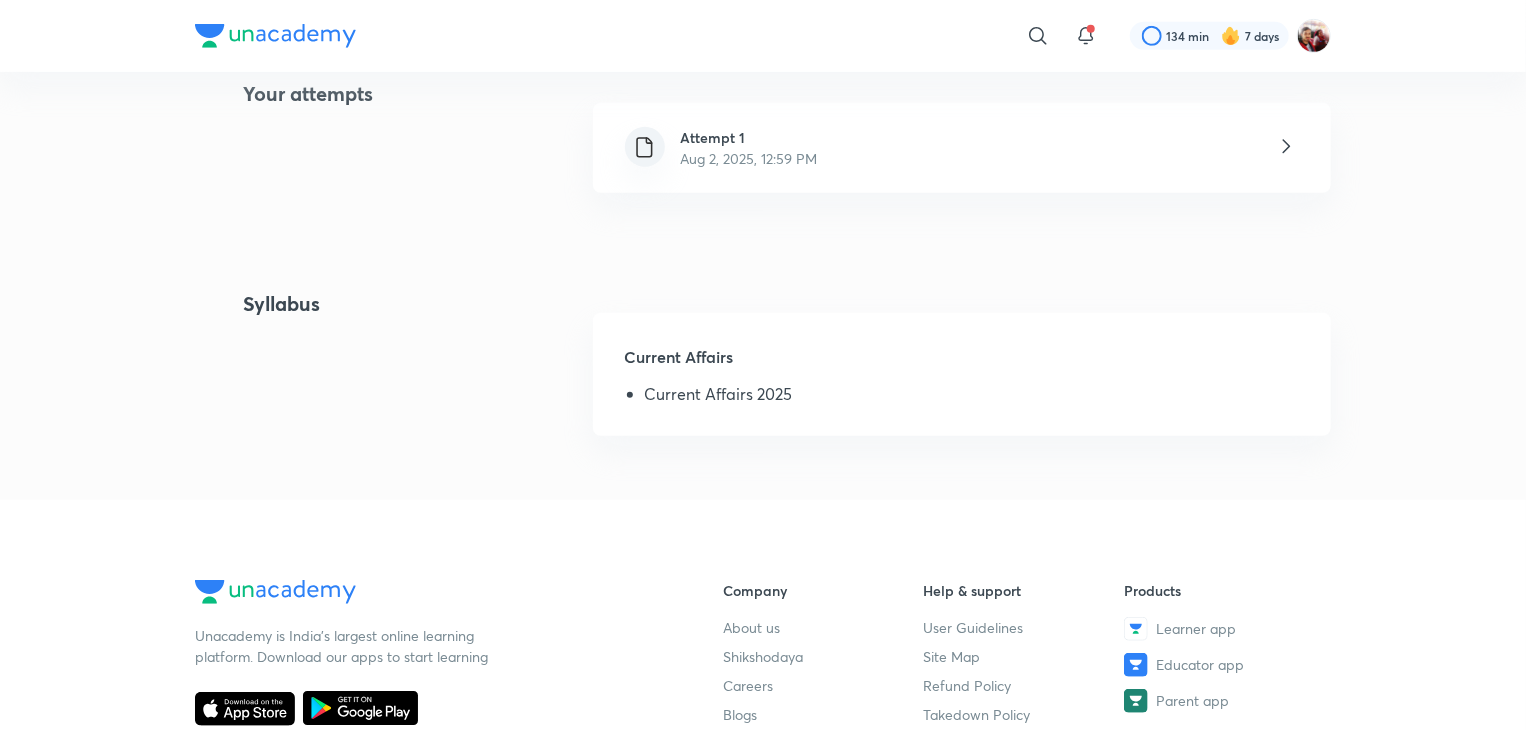 scroll, scrollTop: 542, scrollLeft: 0, axis: vertical 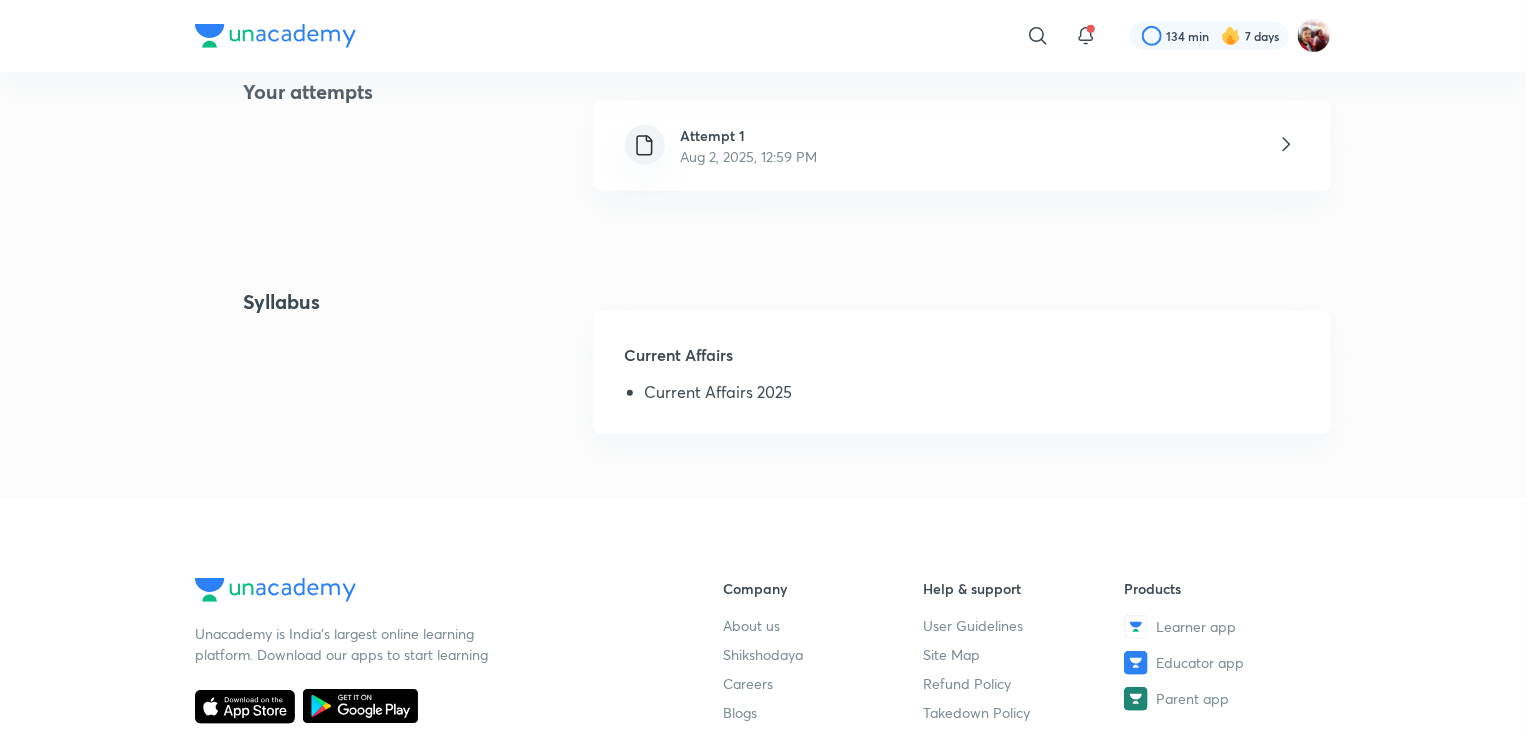 click on "Attempt 1 Aug 2, 2025, 12:59 PM" at bounding box center [962, 146] 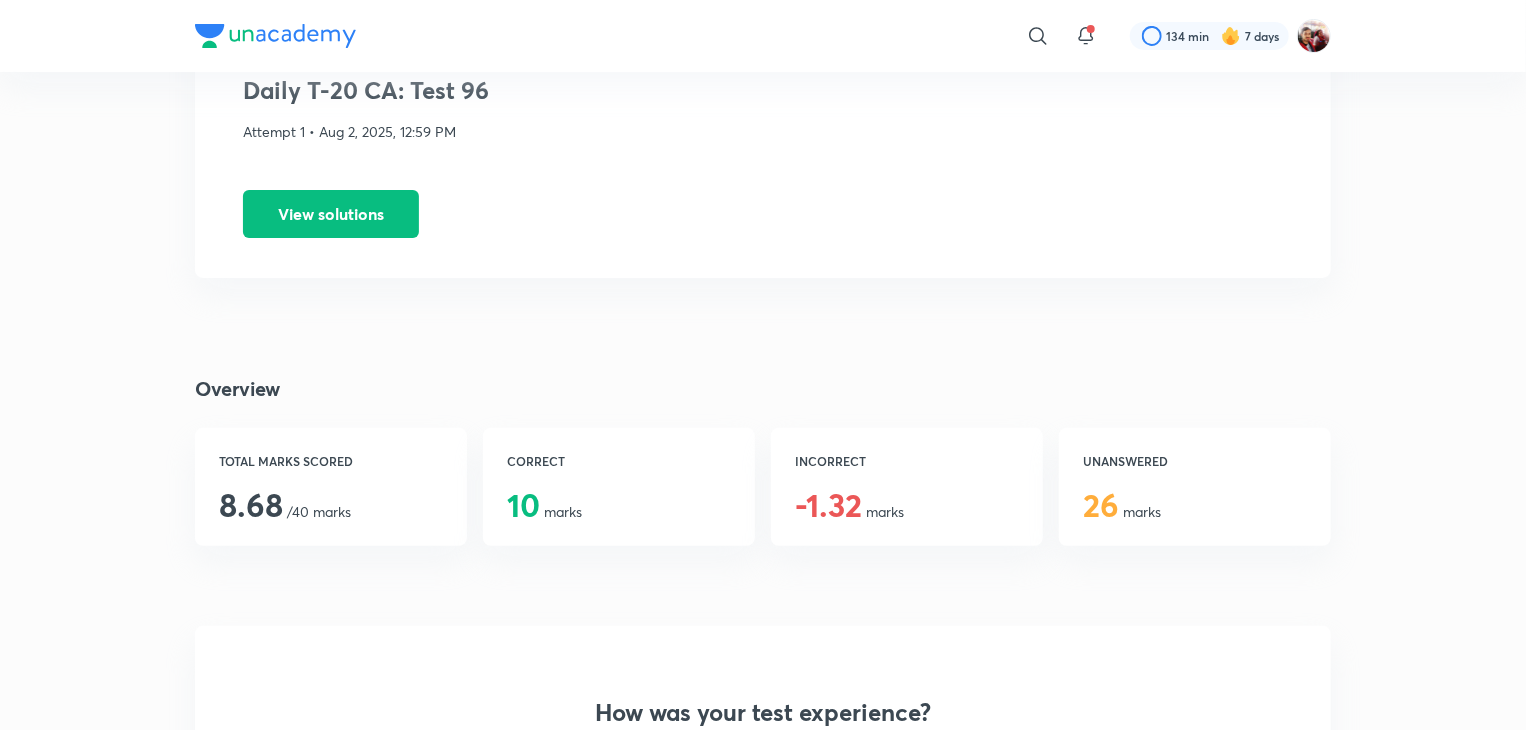 scroll, scrollTop: 120, scrollLeft: 0, axis: vertical 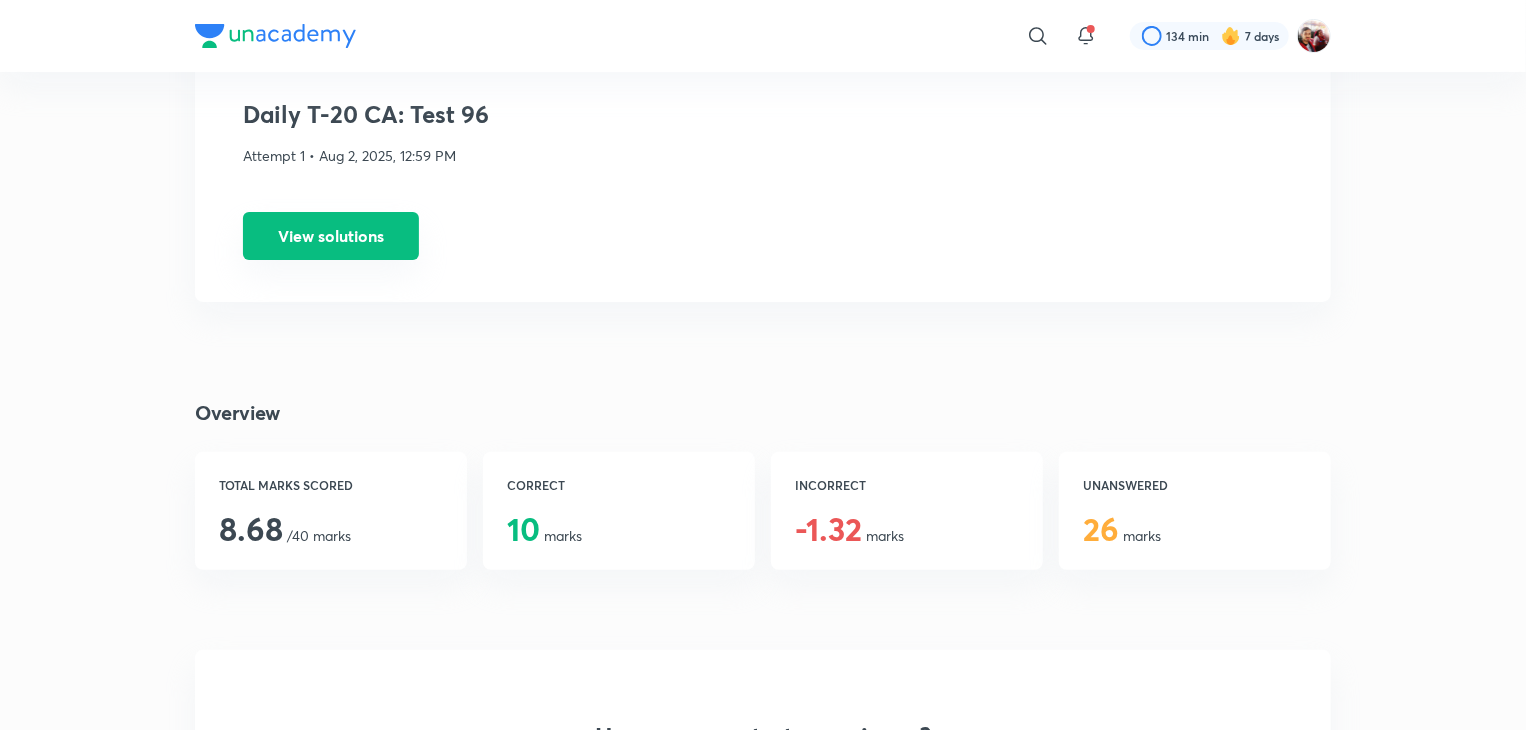 click on "View solutions" at bounding box center [331, 236] 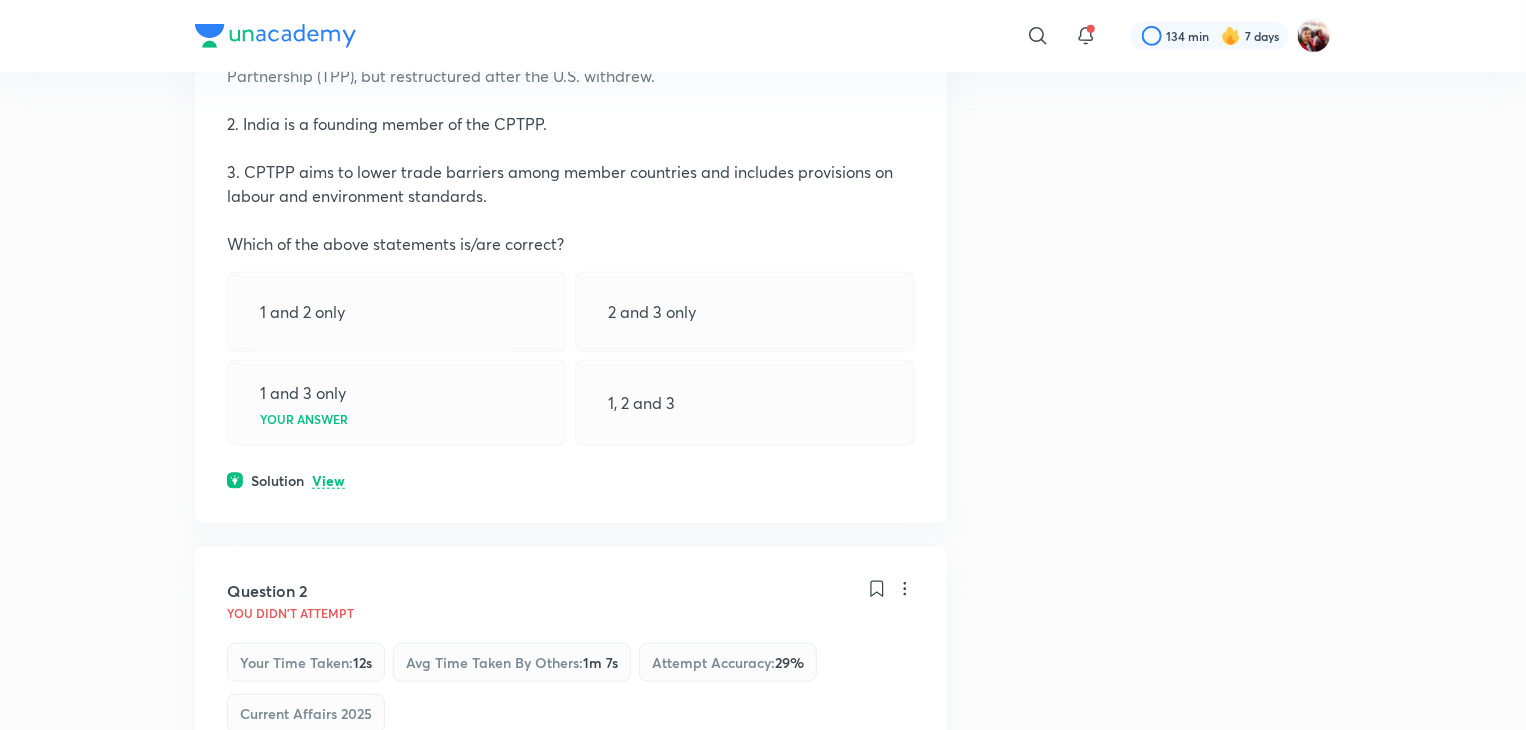 scroll, scrollTop: 580, scrollLeft: 0, axis: vertical 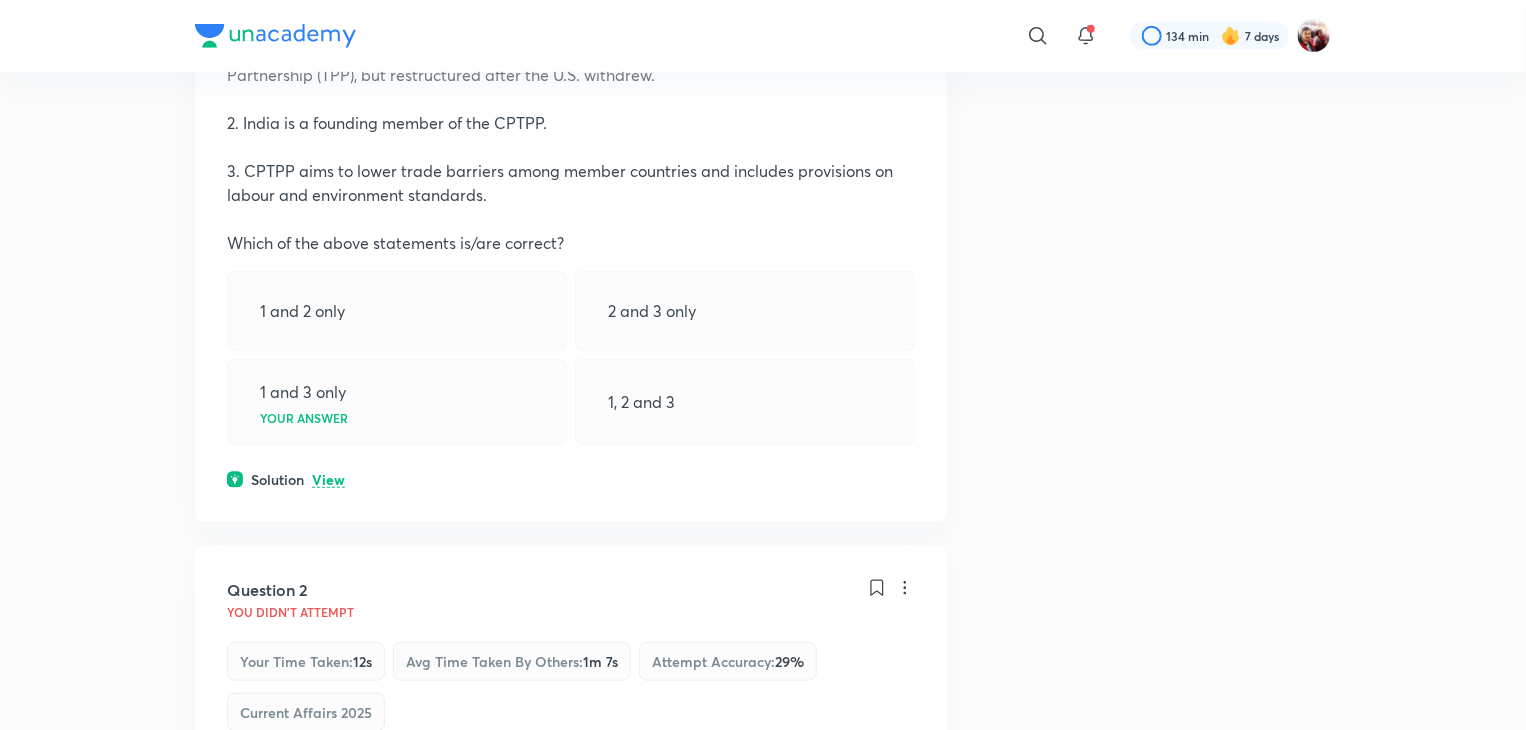click on "View" at bounding box center [328, 480] 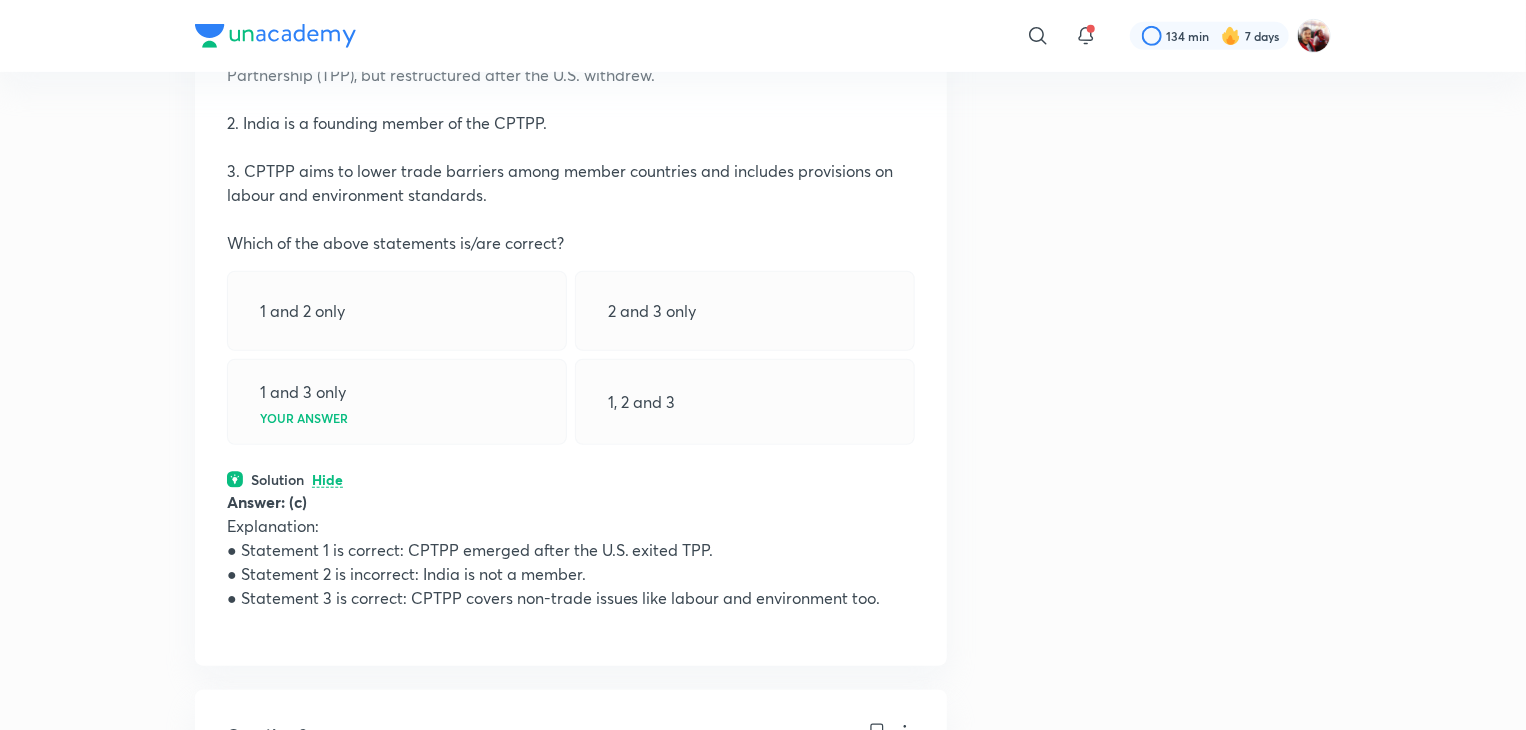 scroll, scrollTop: 580, scrollLeft: 0, axis: vertical 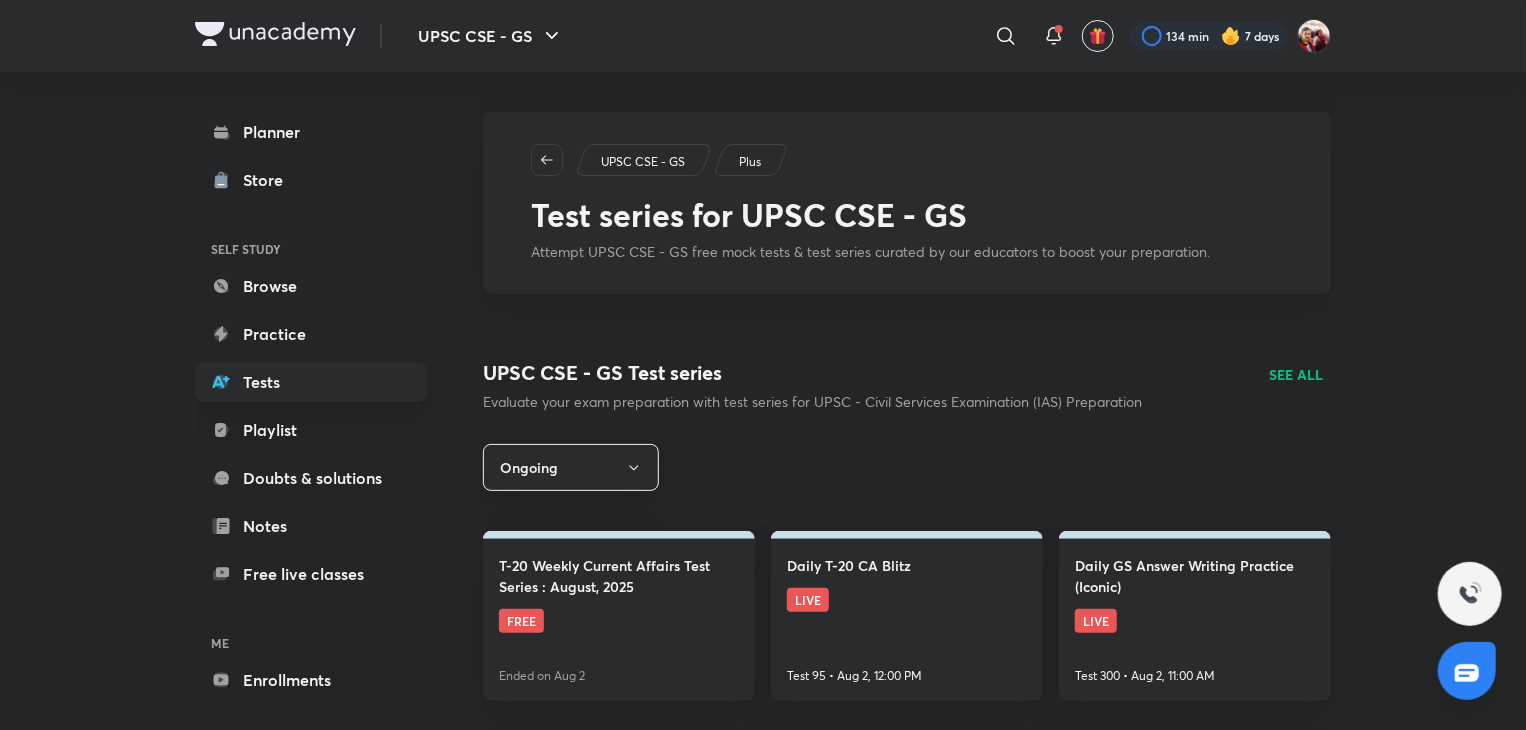 click at bounding box center (275, 34) 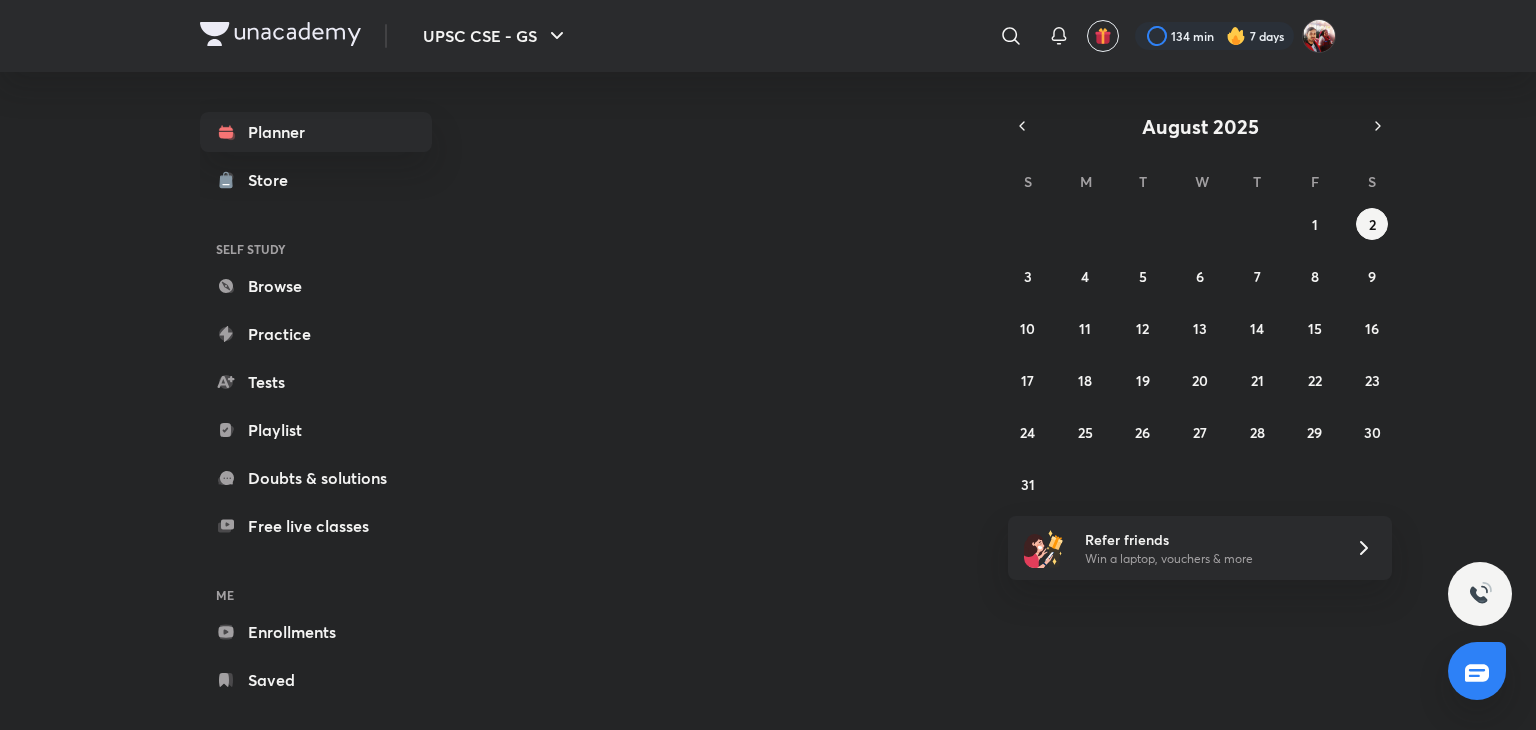scroll, scrollTop: 0, scrollLeft: 0, axis: both 